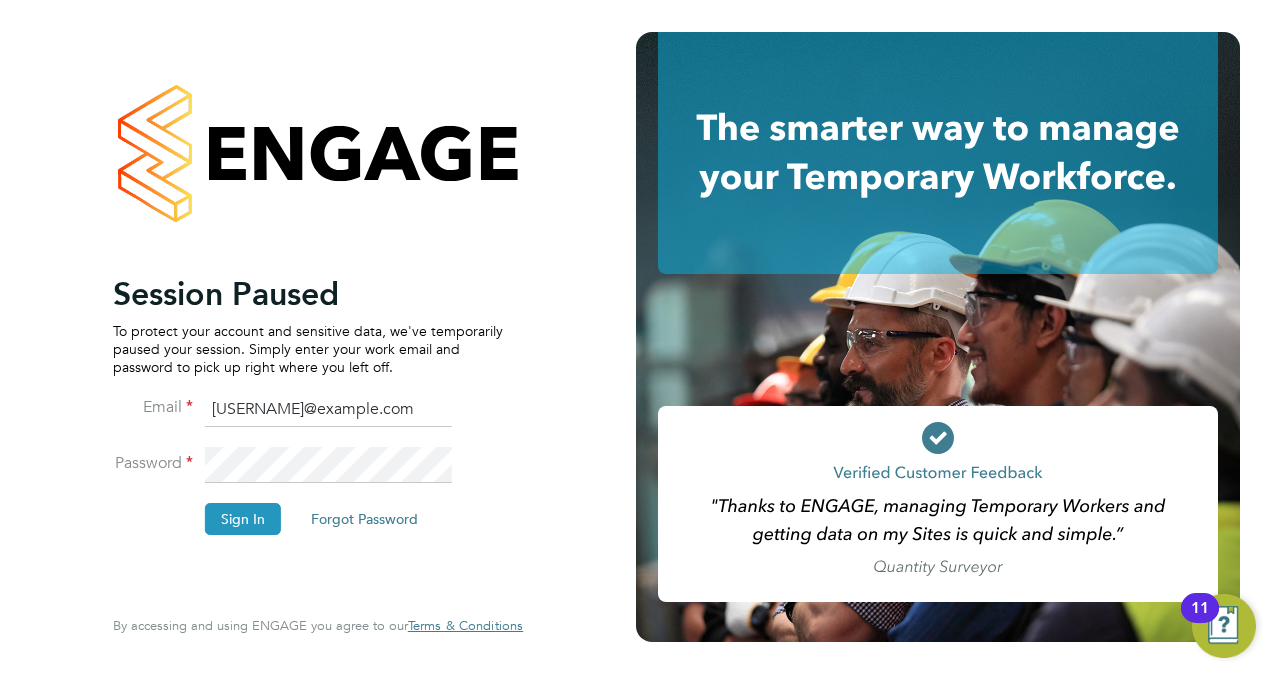 scroll, scrollTop: 0, scrollLeft: 0, axis: both 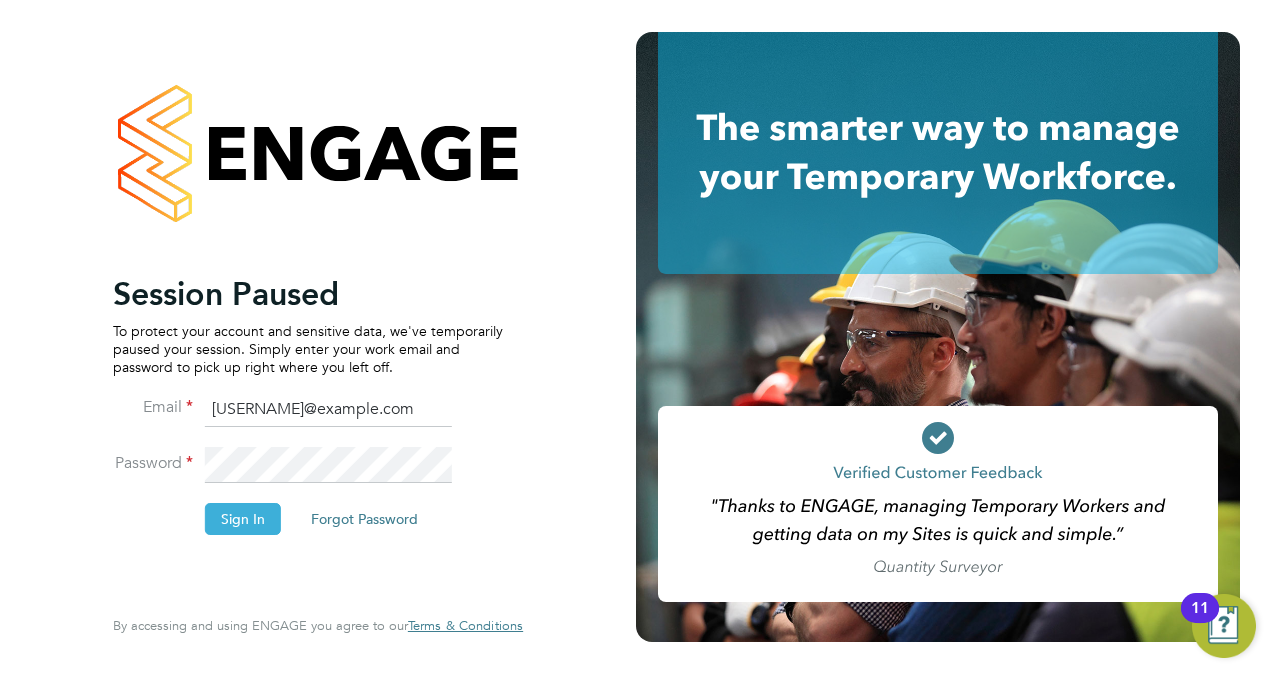 click on "Sign In" 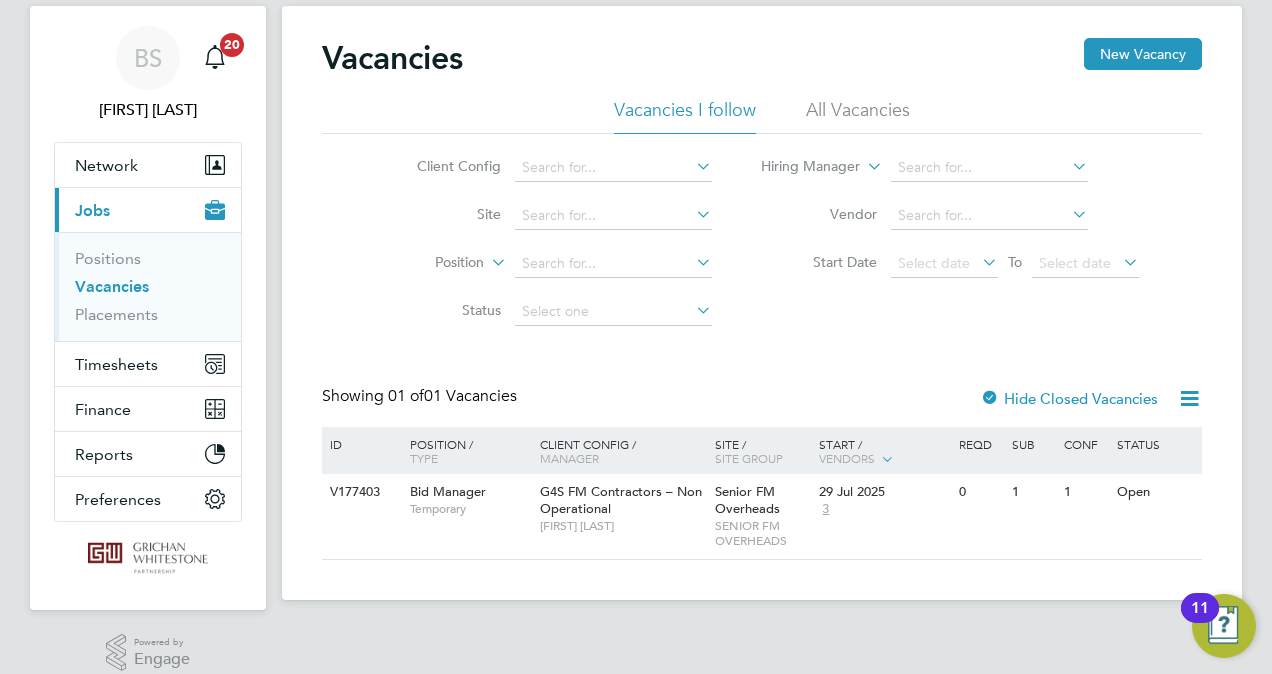 scroll, scrollTop: 70, scrollLeft: 0, axis: vertical 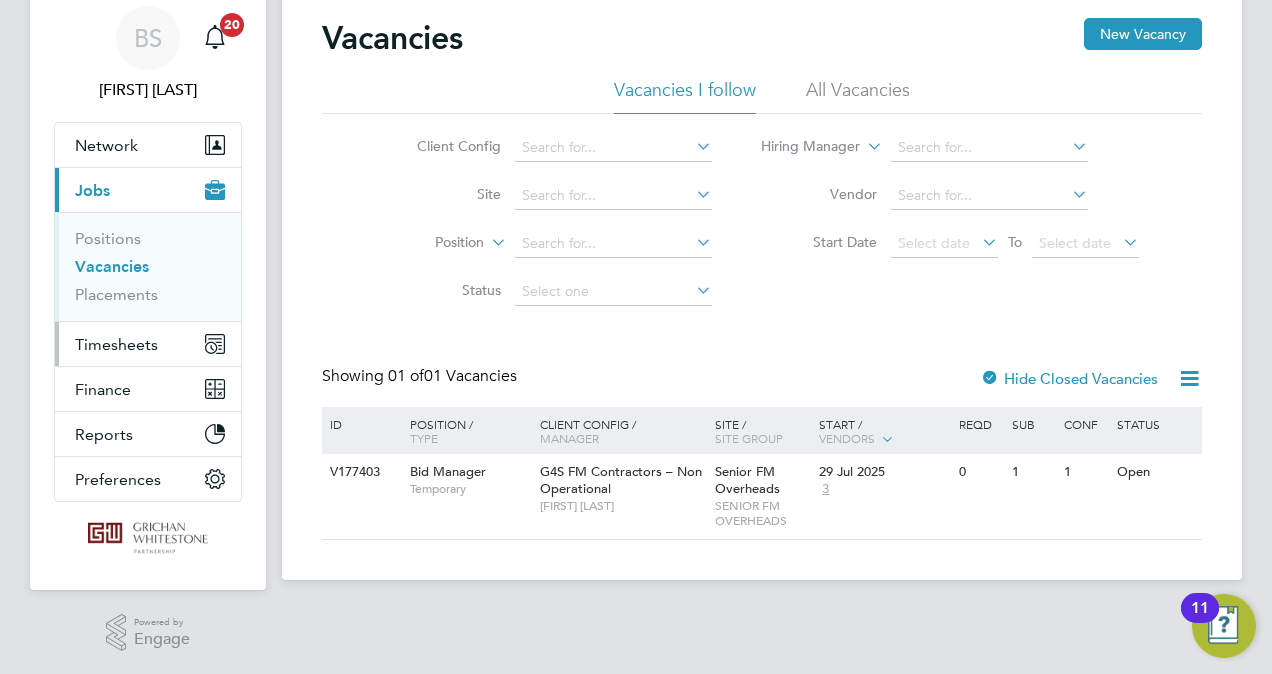 click on "Timesheets" at bounding box center [116, 344] 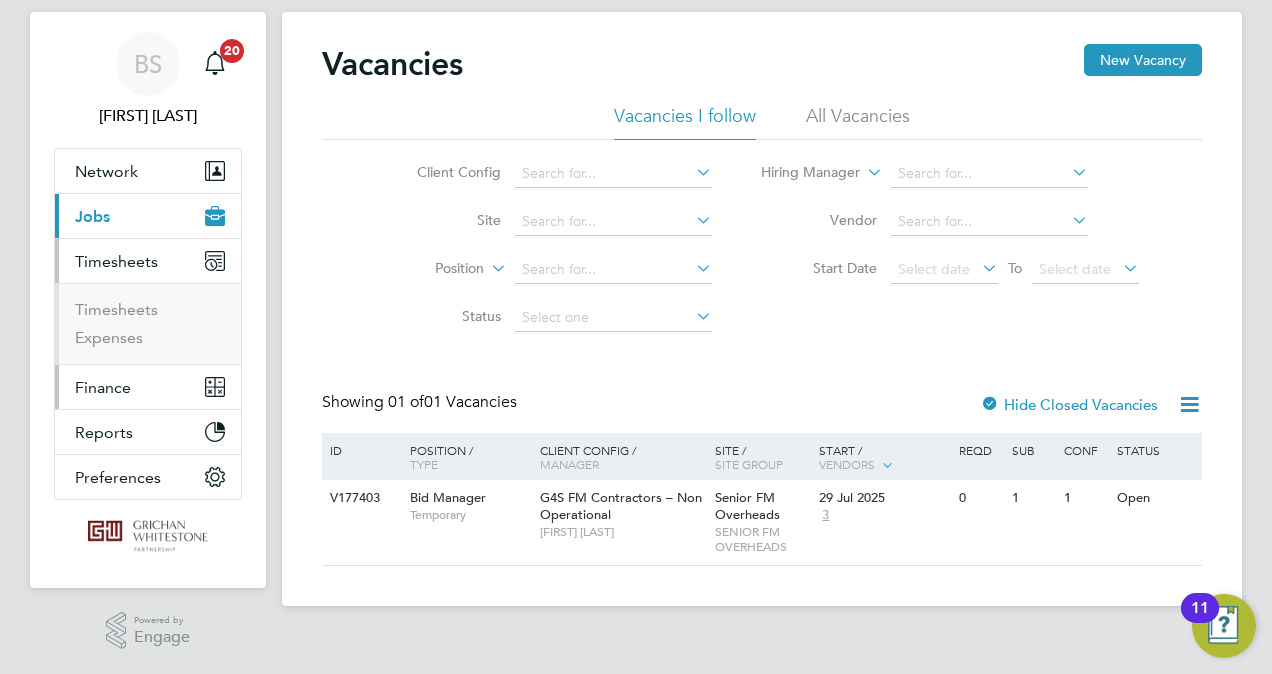 scroll, scrollTop: 42, scrollLeft: 0, axis: vertical 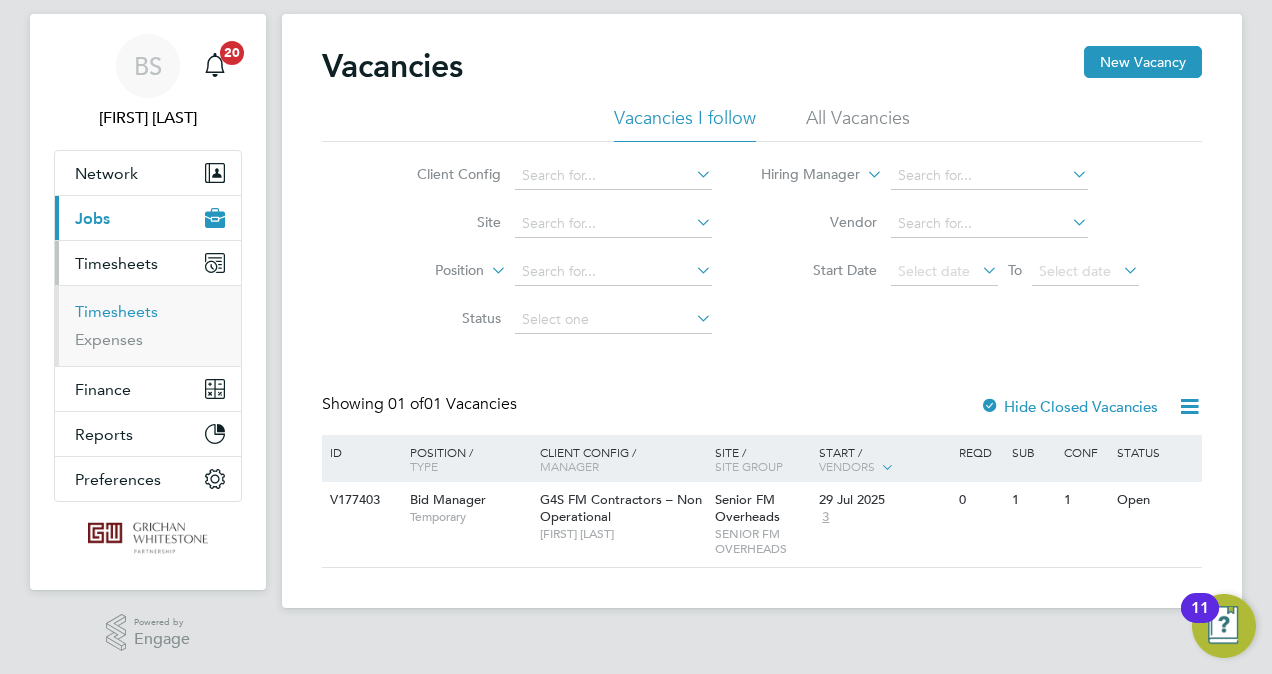 click on "Timesheets" at bounding box center (116, 311) 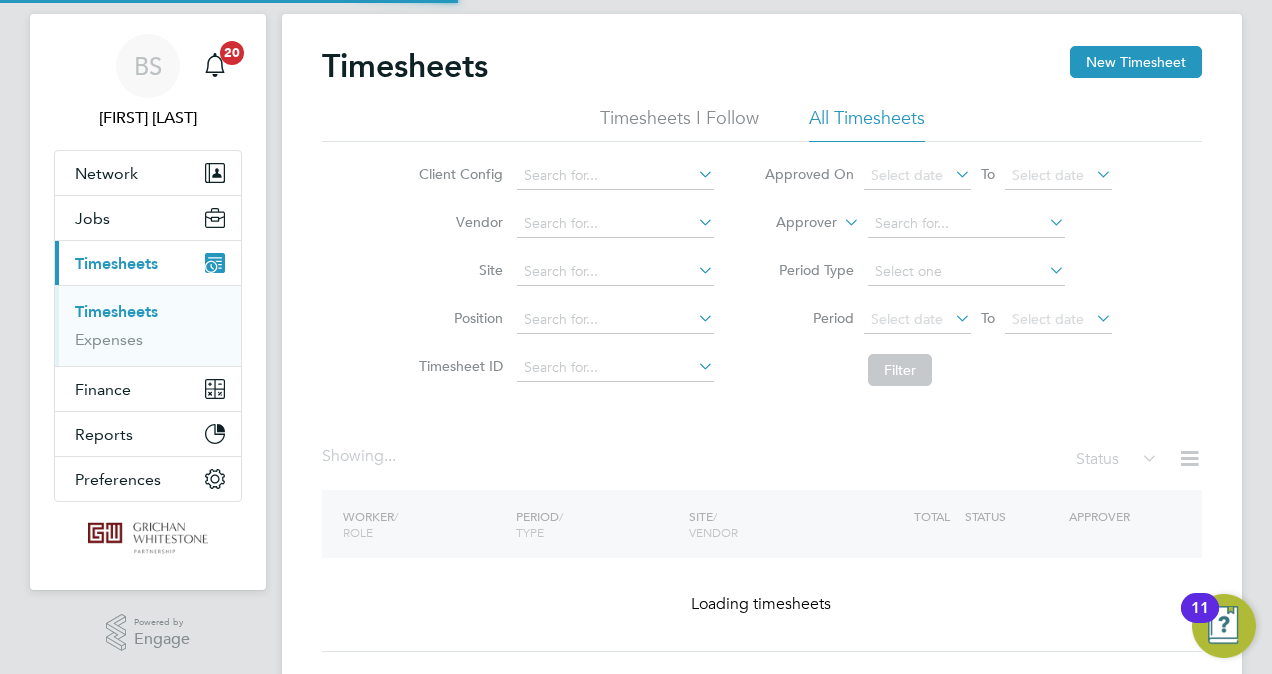 scroll, scrollTop: 0, scrollLeft: 0, axis: both 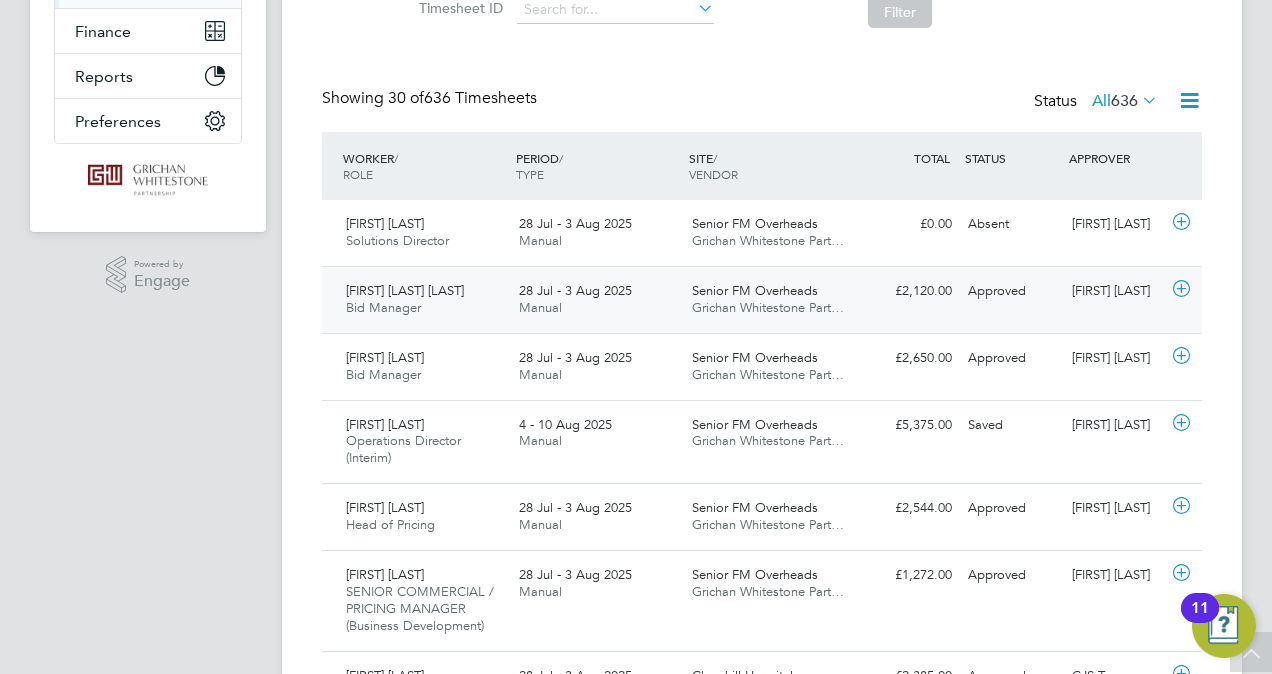 click on "Thomas Neil Spotswood Bid Manager   28 Jul - 3 Aug 2025" 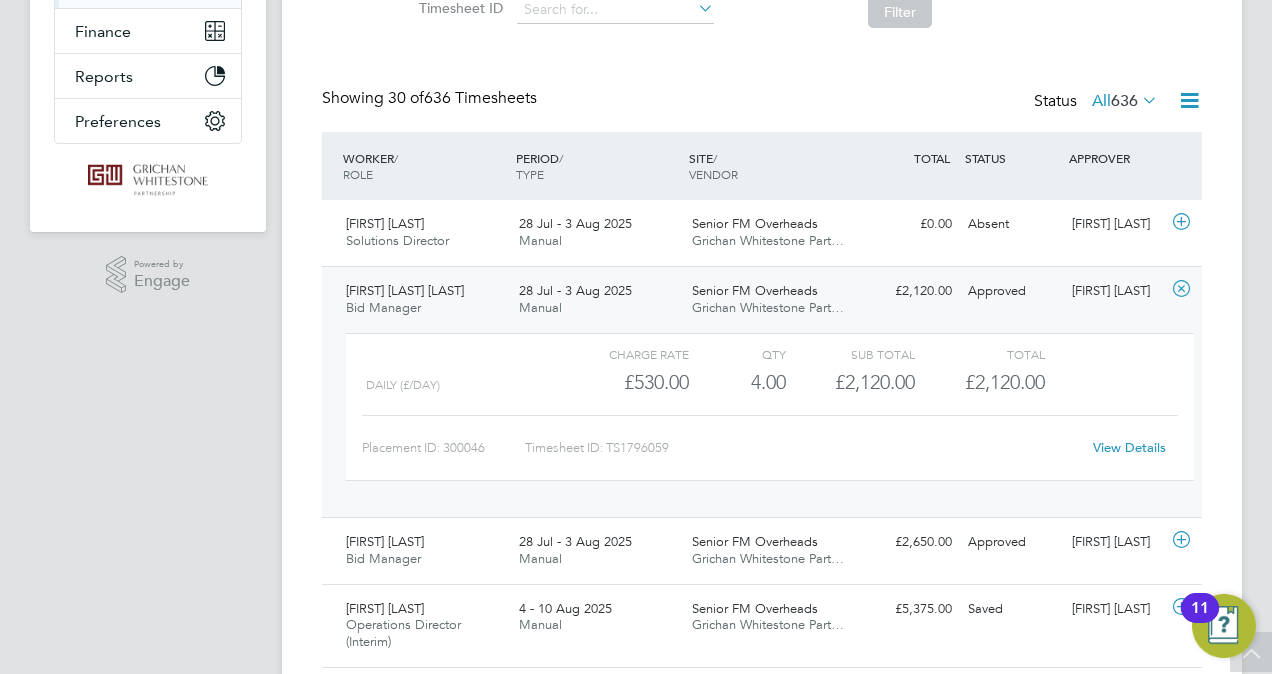 drag, startPoint x: 341, startPoint y: 291, endPoint x: 475, endPoint y: 292, distance: 134.00374 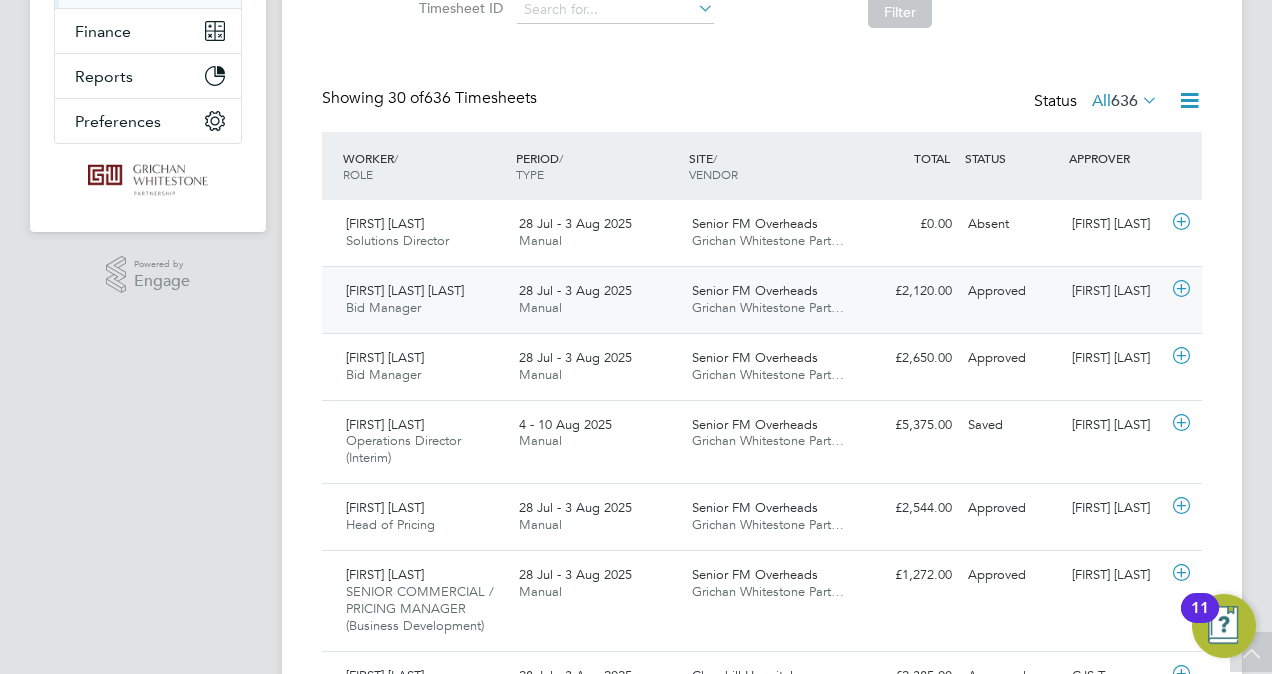 click on "[FIRST] [LAST]" 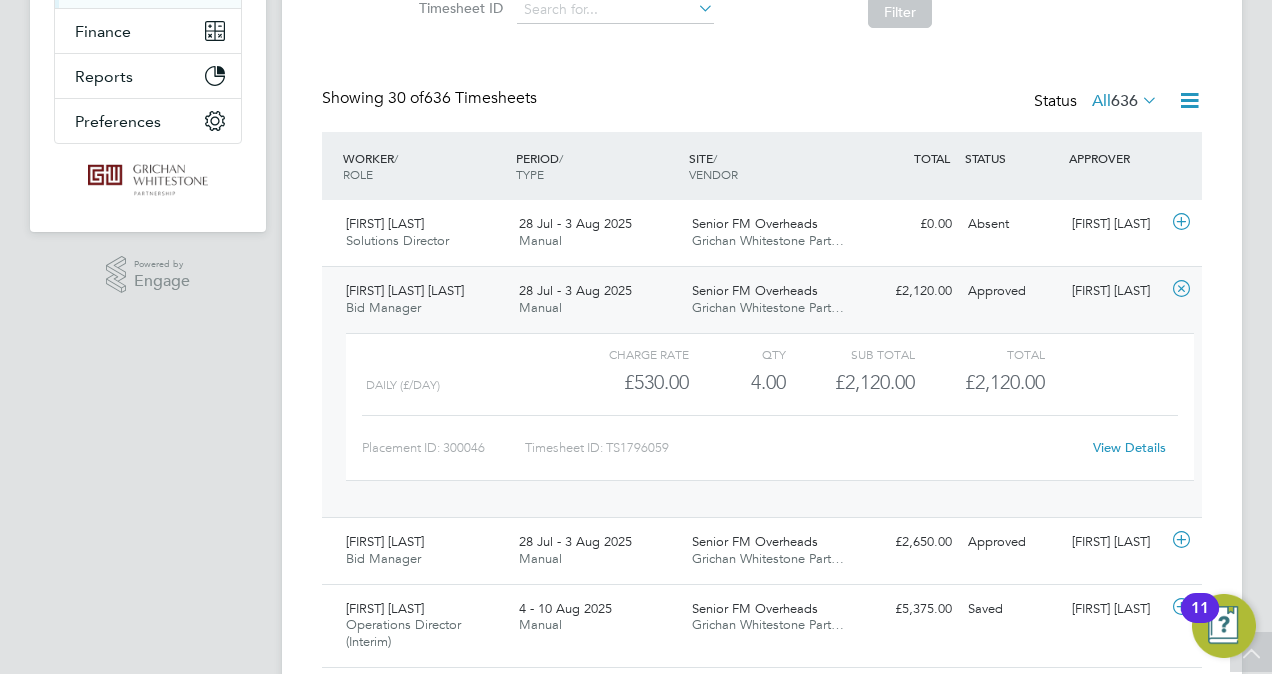 click on "View Details" 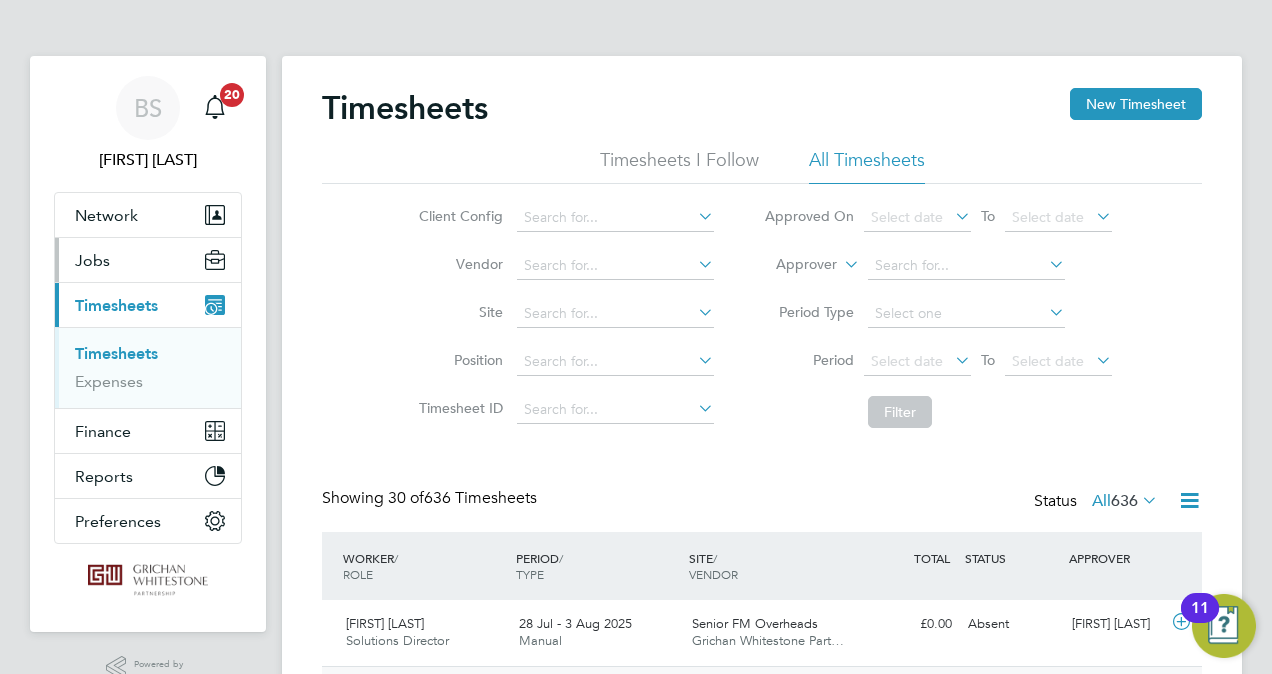 click on "Jobs" at bounding box center [148, 260] 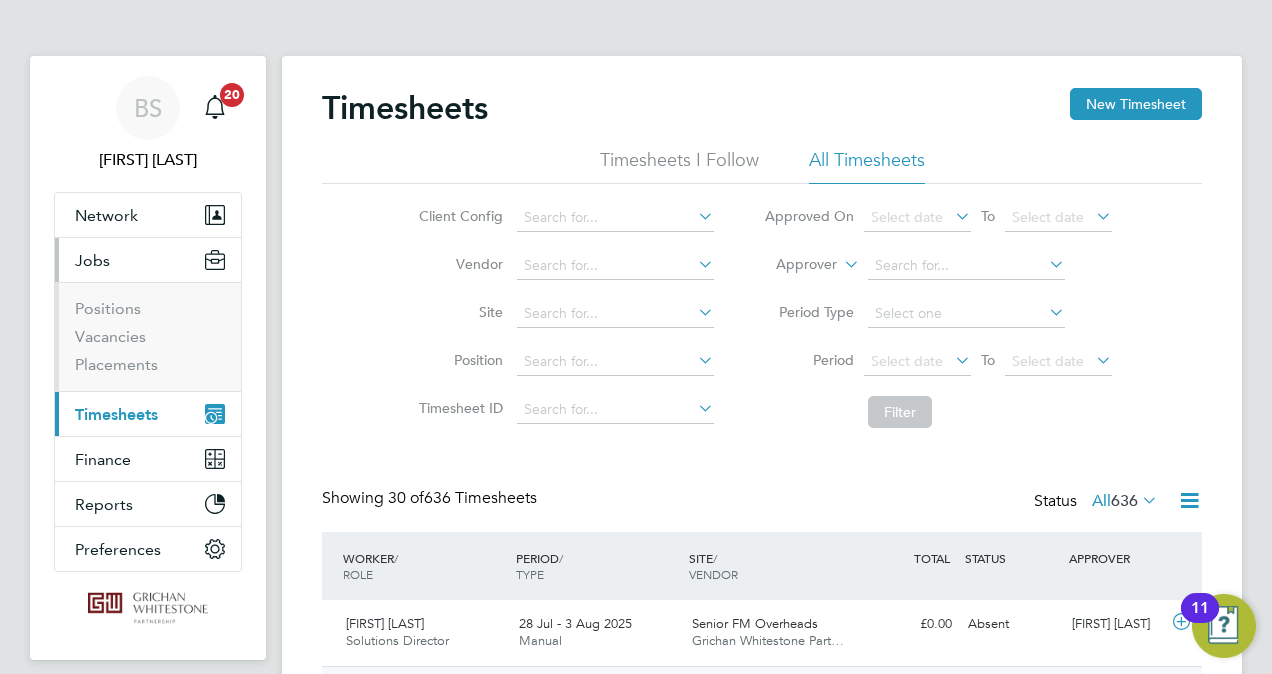 click on "Positions   Vacancies   Placements" at bounding box center [148, 336] 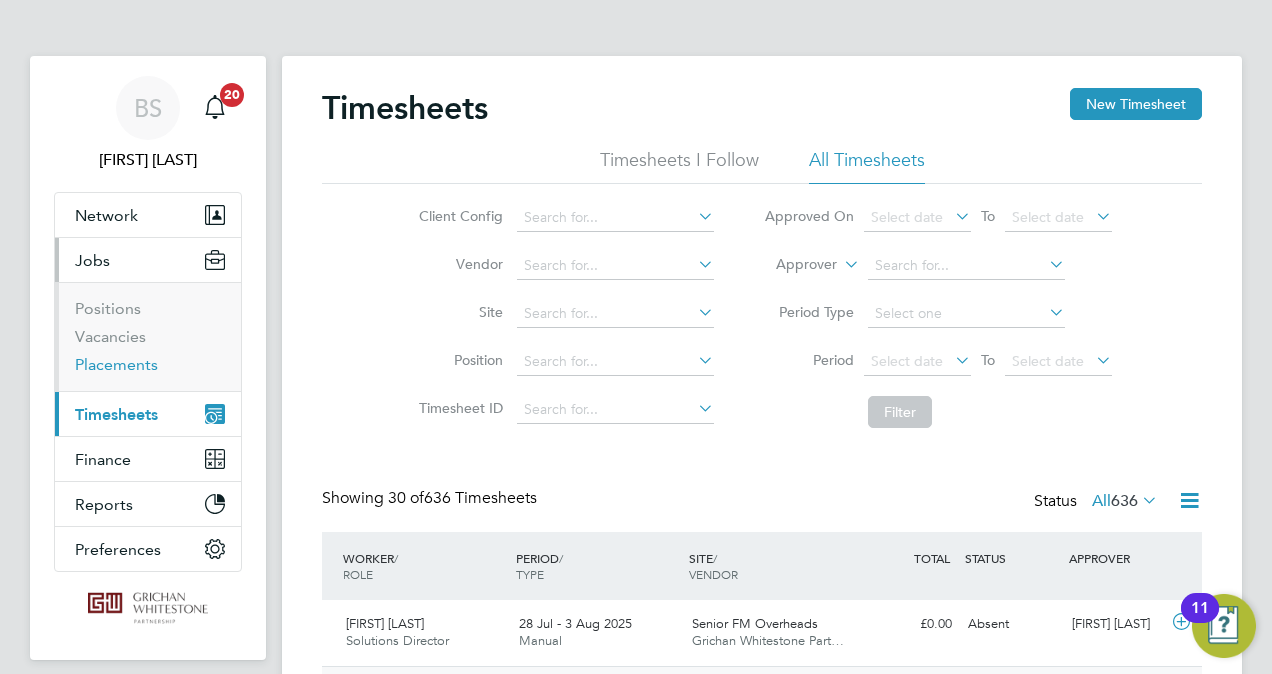 click on "Placements" at bounding box center [116, 364] 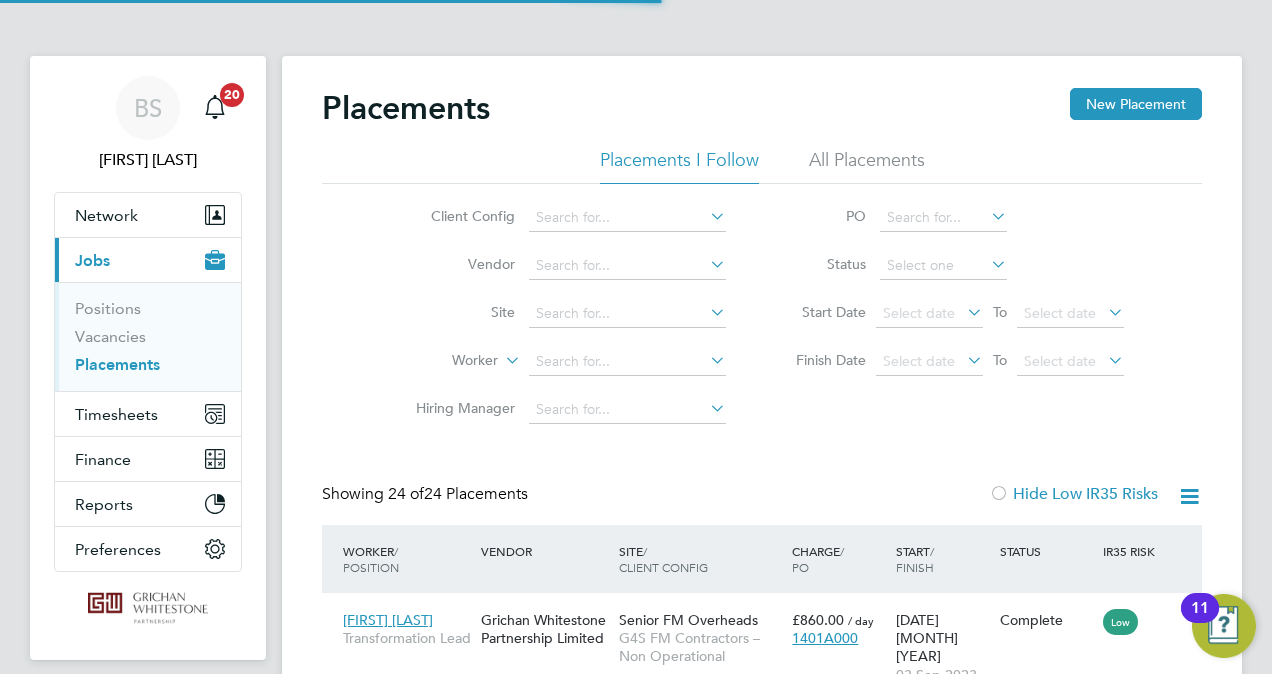 scroll, scrollTop: 104, scrollLeft: 0, axis: vertical 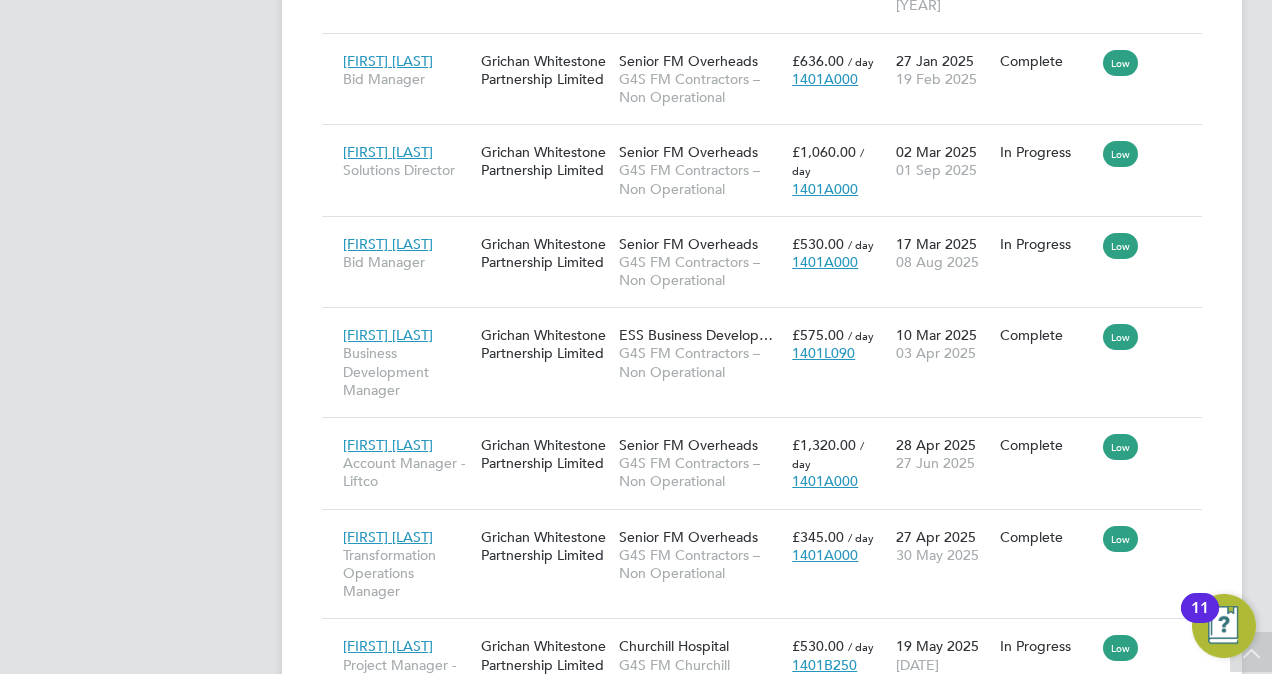 click on "Grichan Whitestone Partnership Limited" 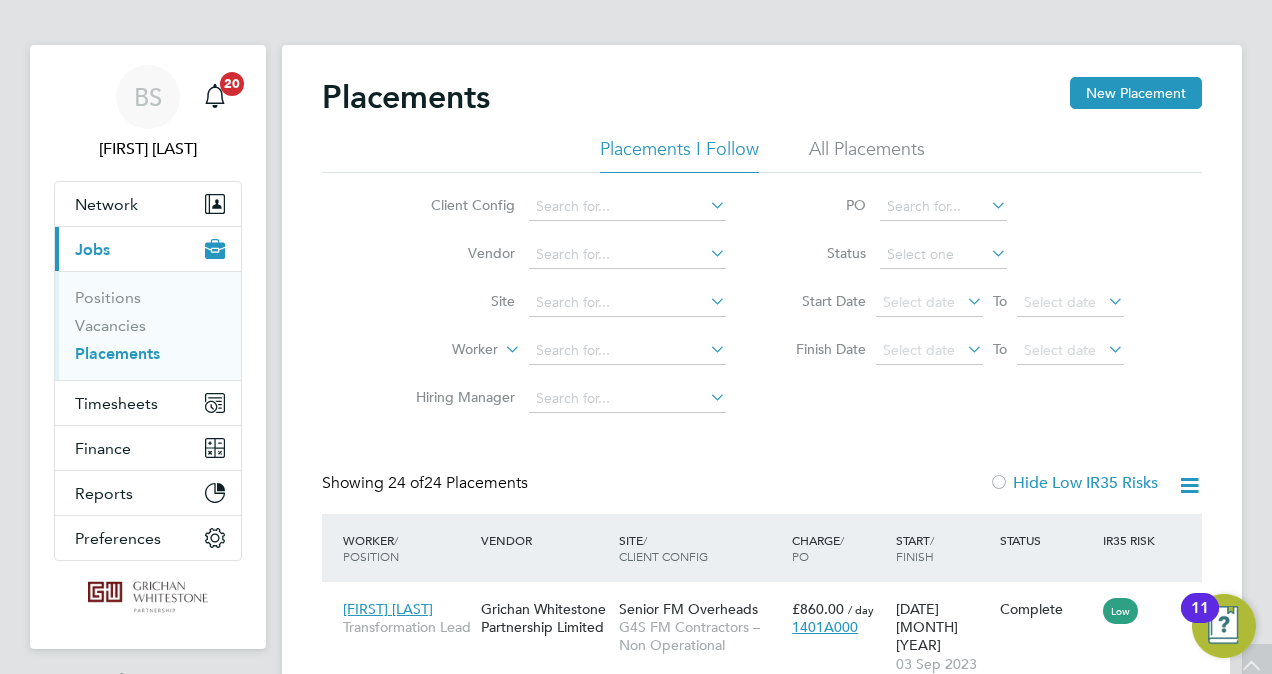 scroll, scrollTop: 0, scrollLeft: 0, axis: both 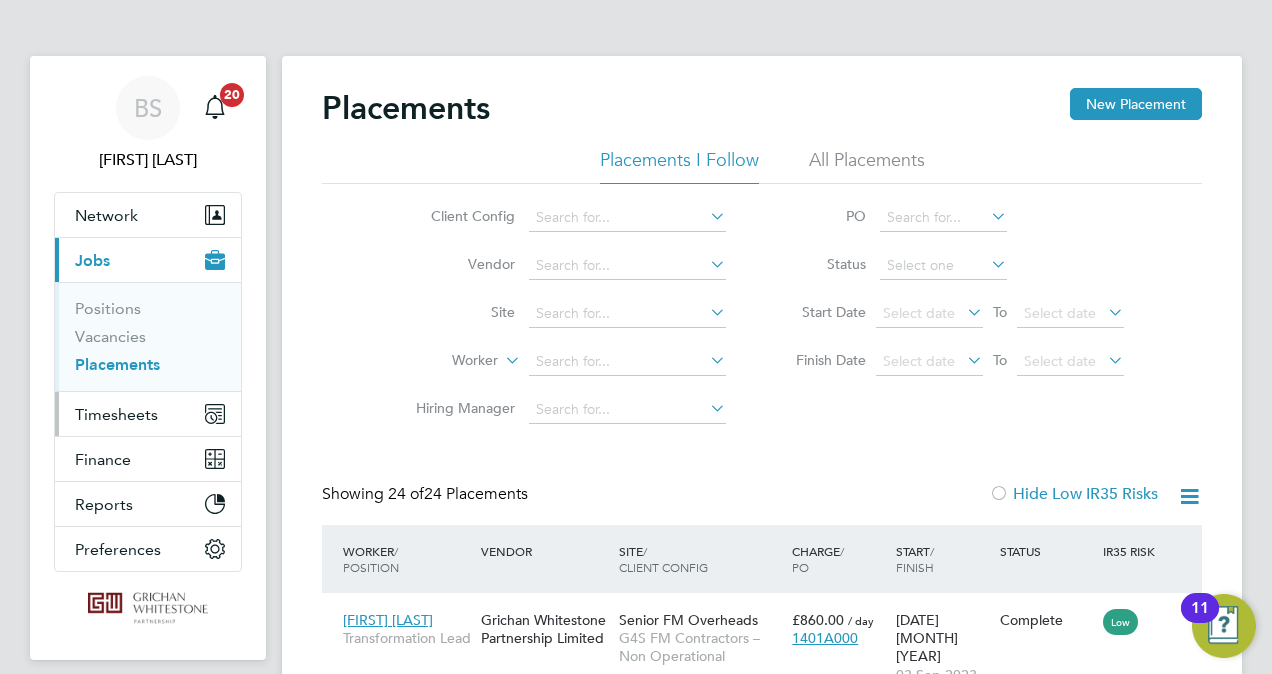 click on "Timesheets" at bounding box center (116, 414) 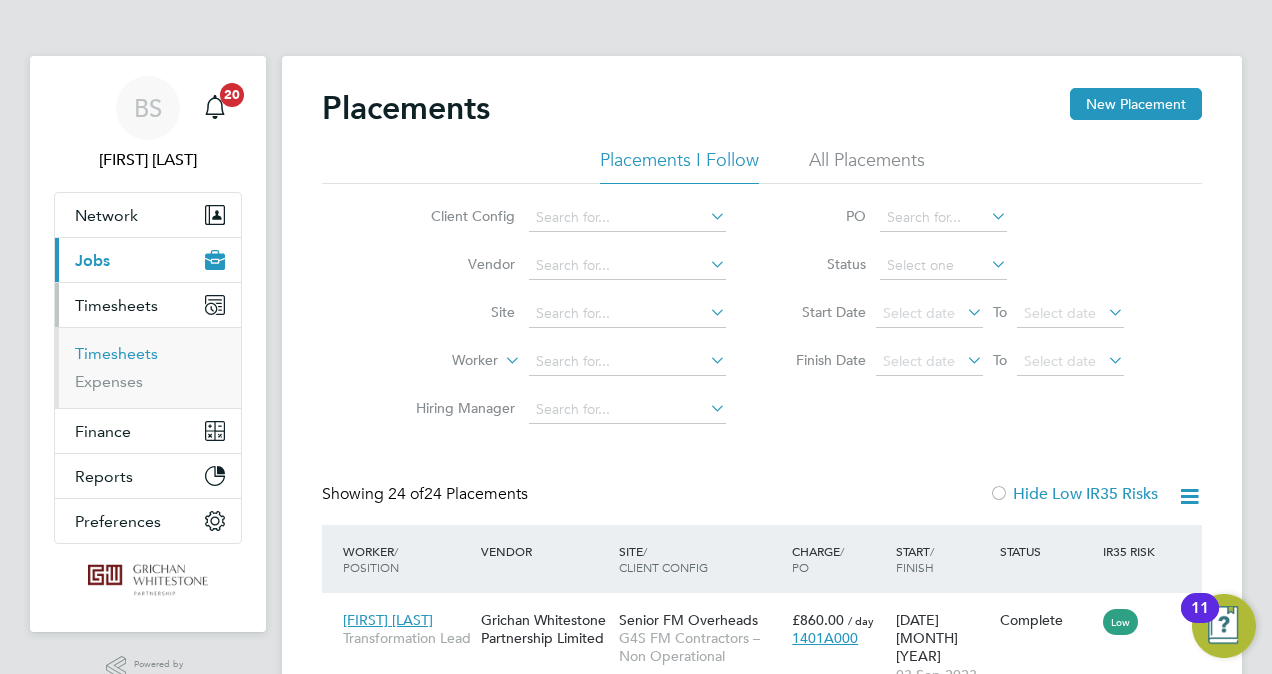 click on "Timesheets" at bounding box center [116, 353] 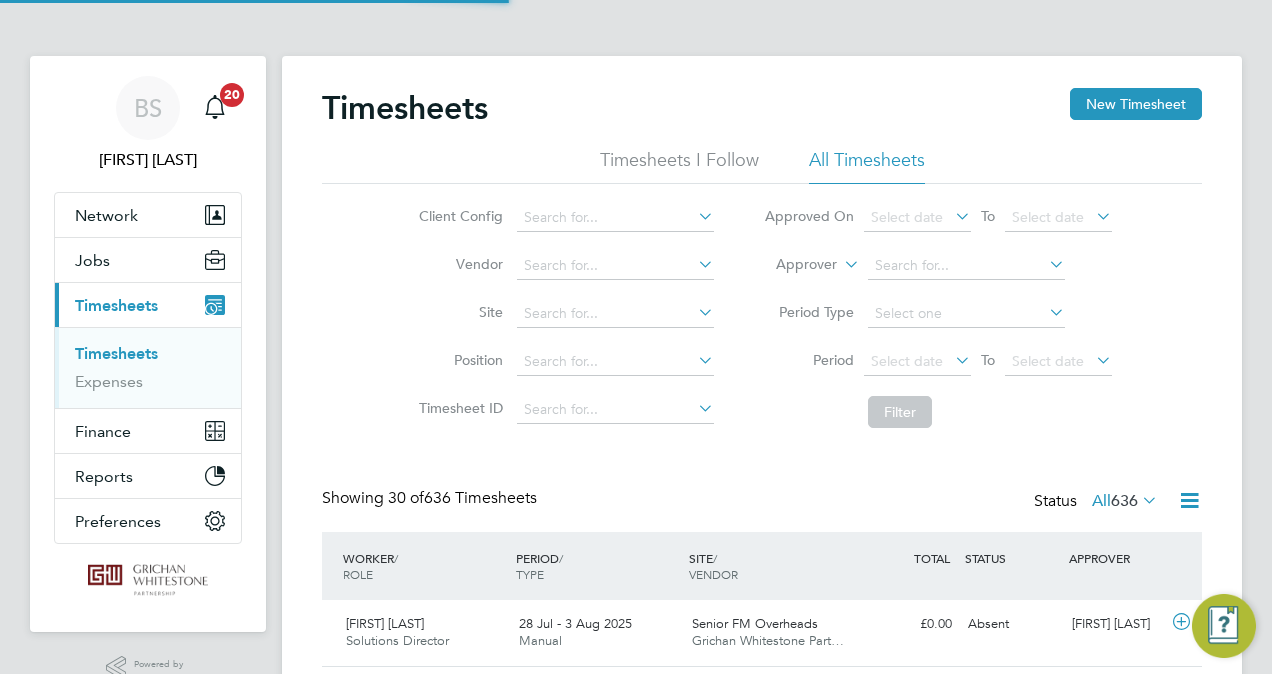 scroll, scrollTop: 200, scrollLeft: 0, axis: vertical 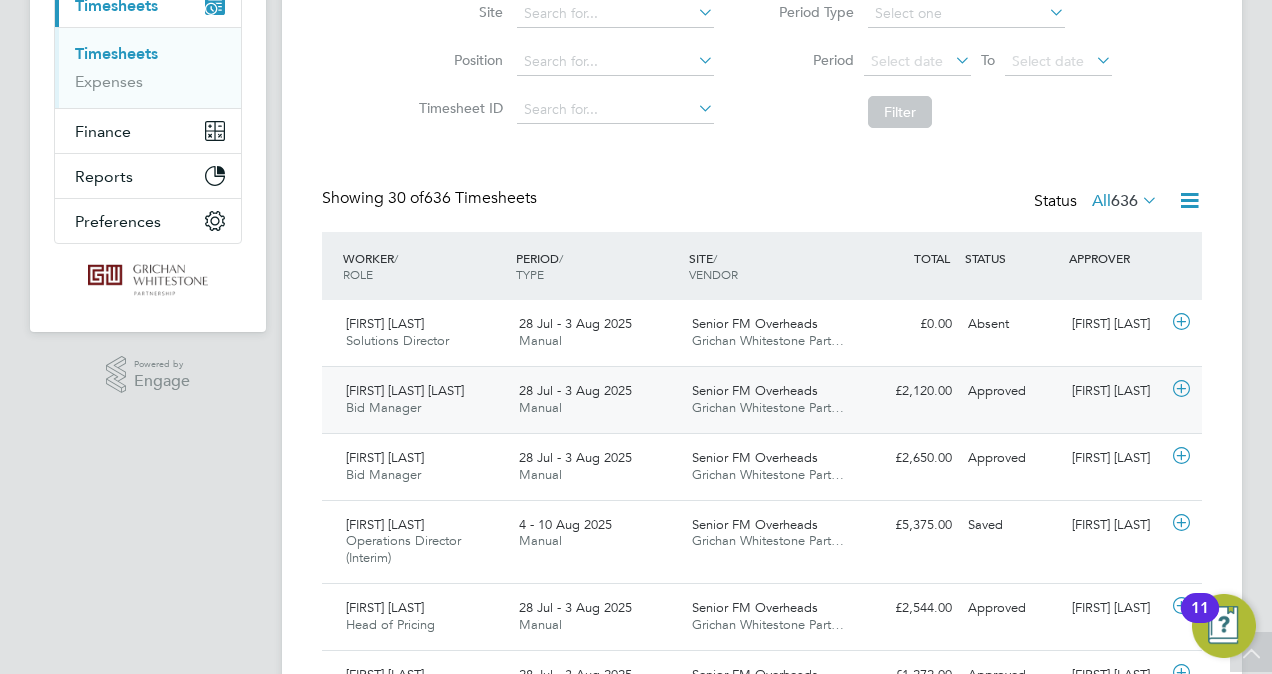click on "[FIRST] [LAST]" 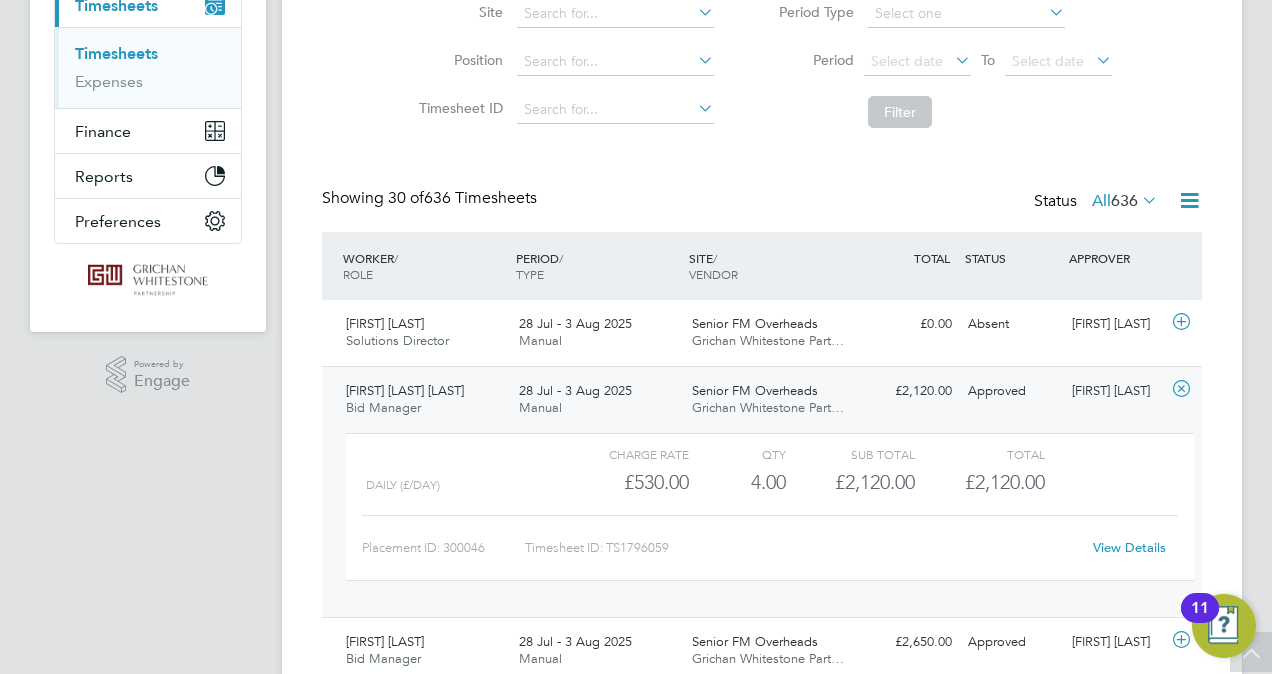 click on "[FIRST] [LAST]" 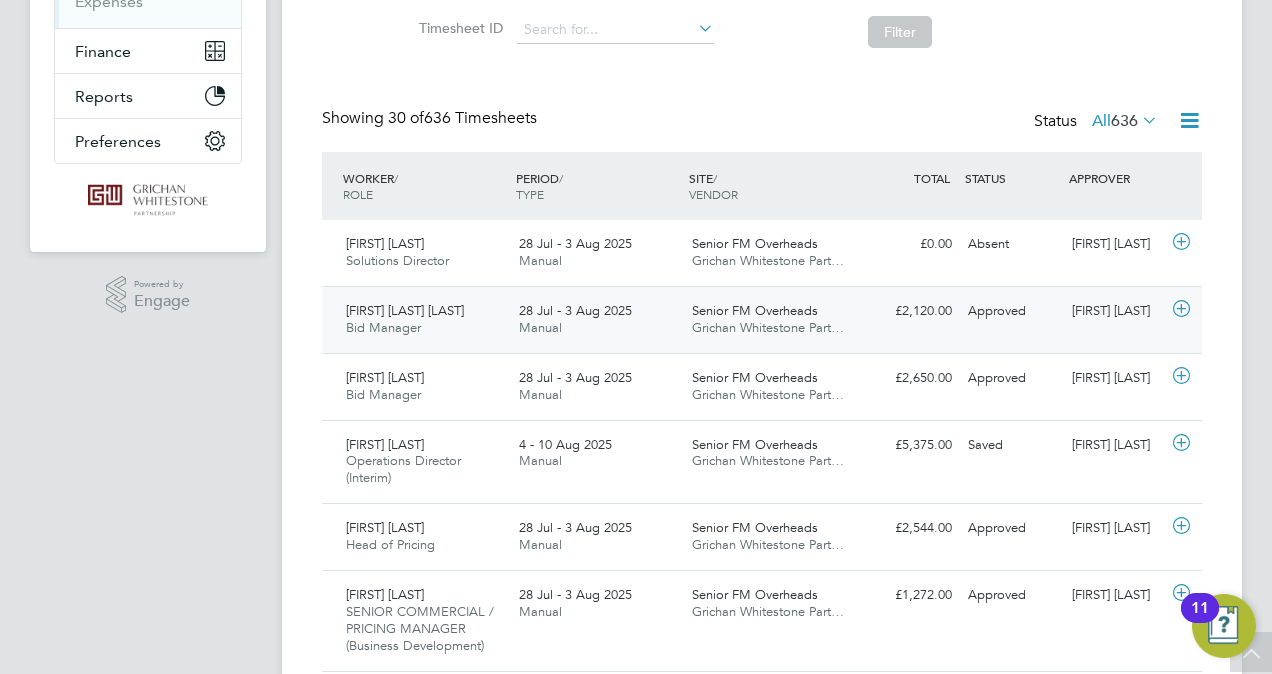 scroll, scrollTop: 400, scrollLeft: 0, axis: vertical 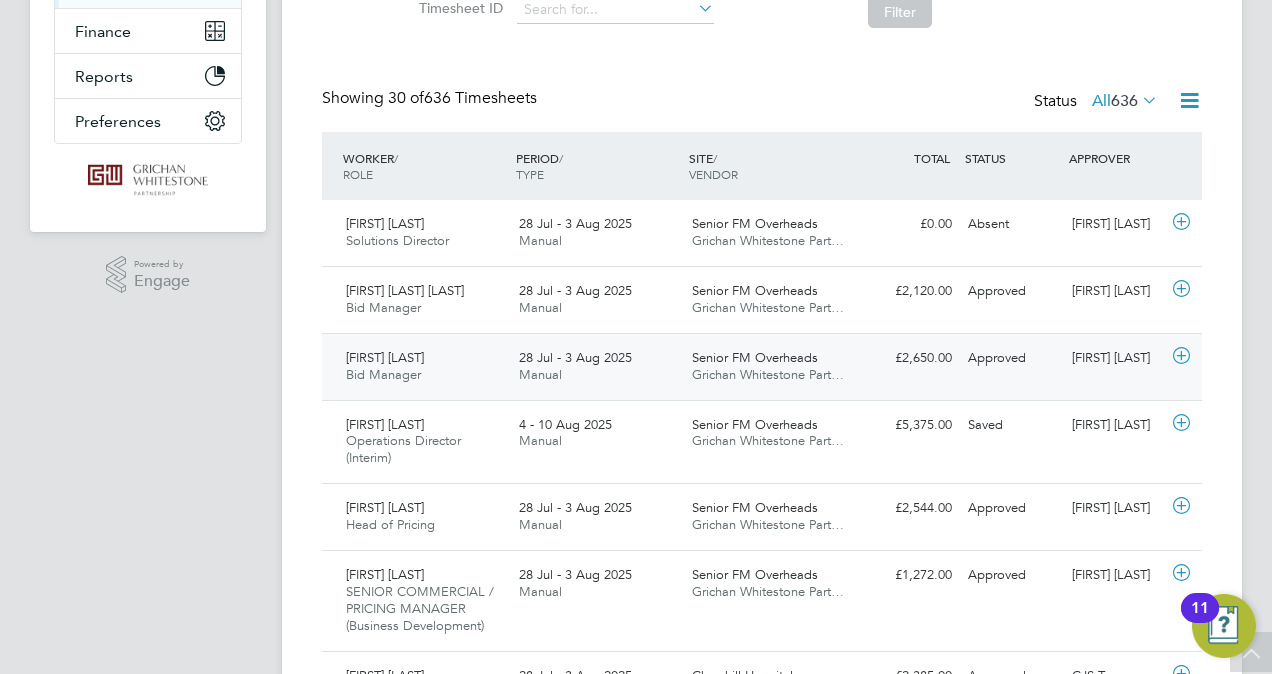 click on "Simon Redsull" 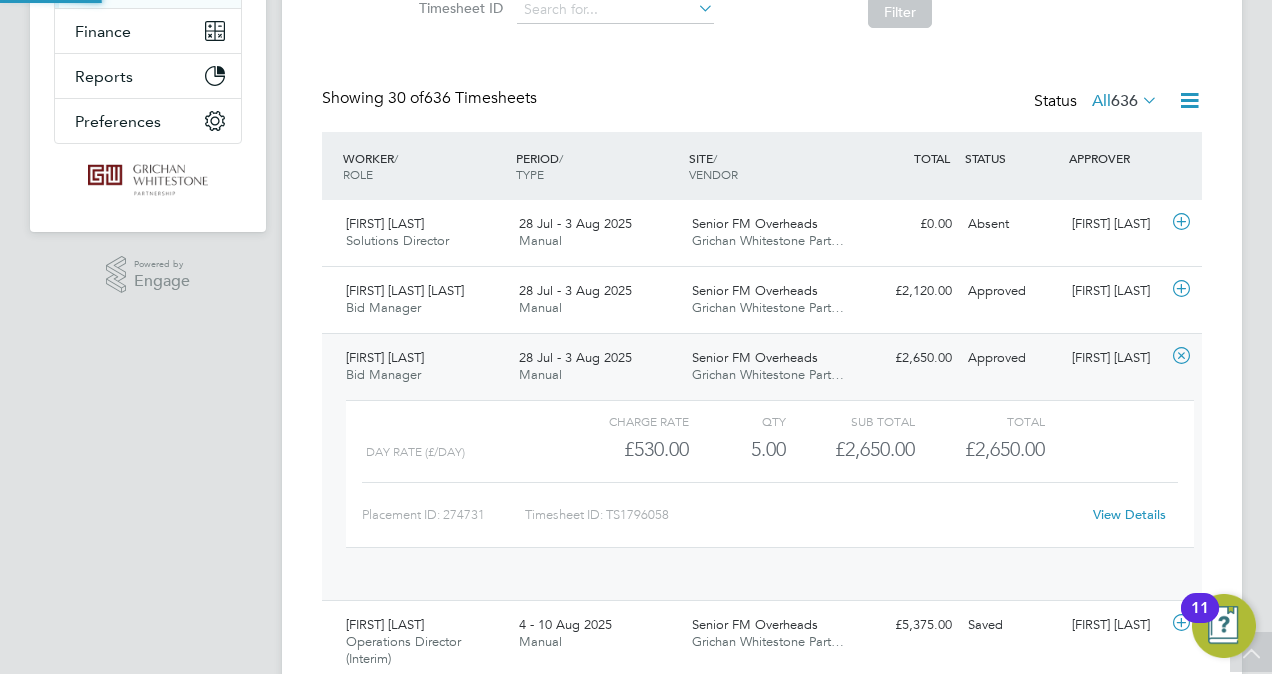 scroll, scrollTop: 9, scrollLeft: 9, axis: both 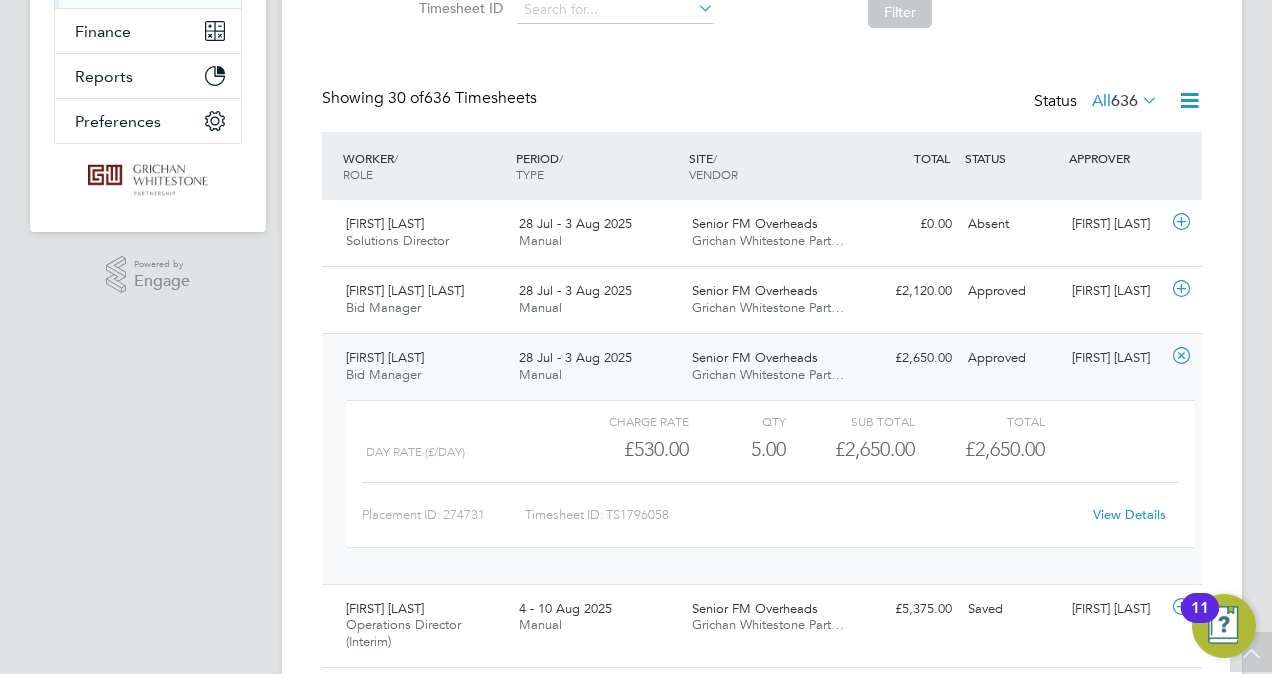 click on "Simon Redsull" 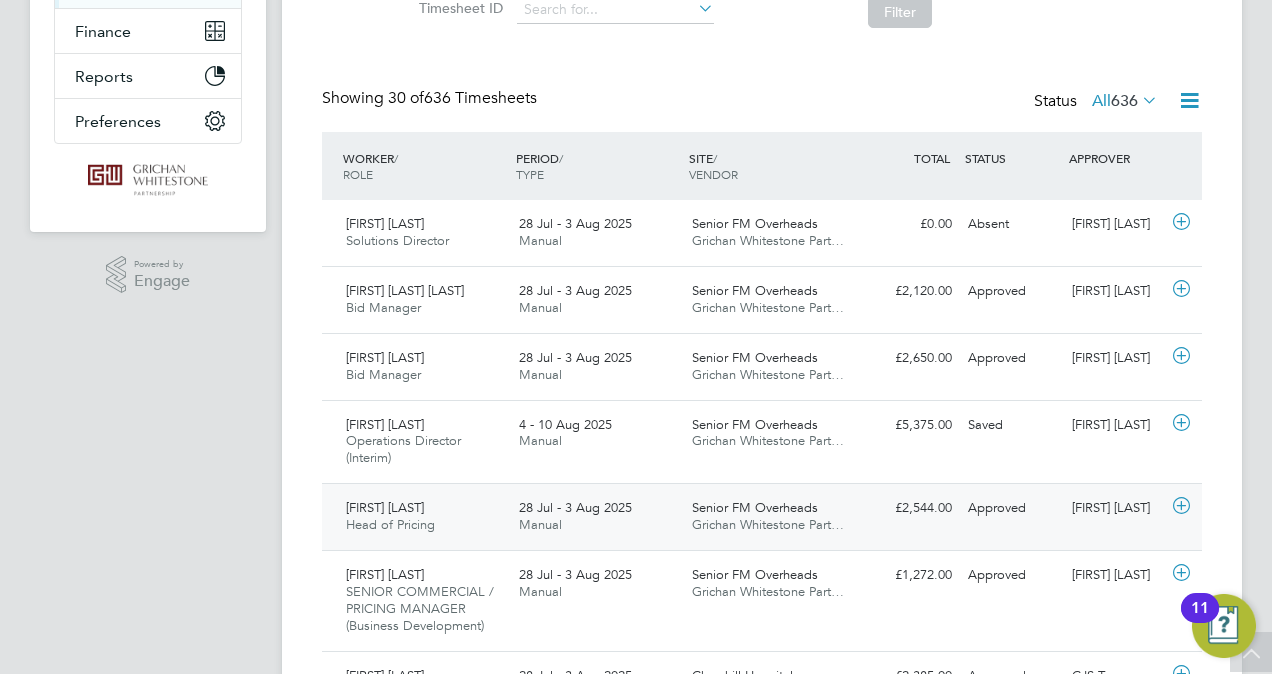 click on "Alan Sawyer" 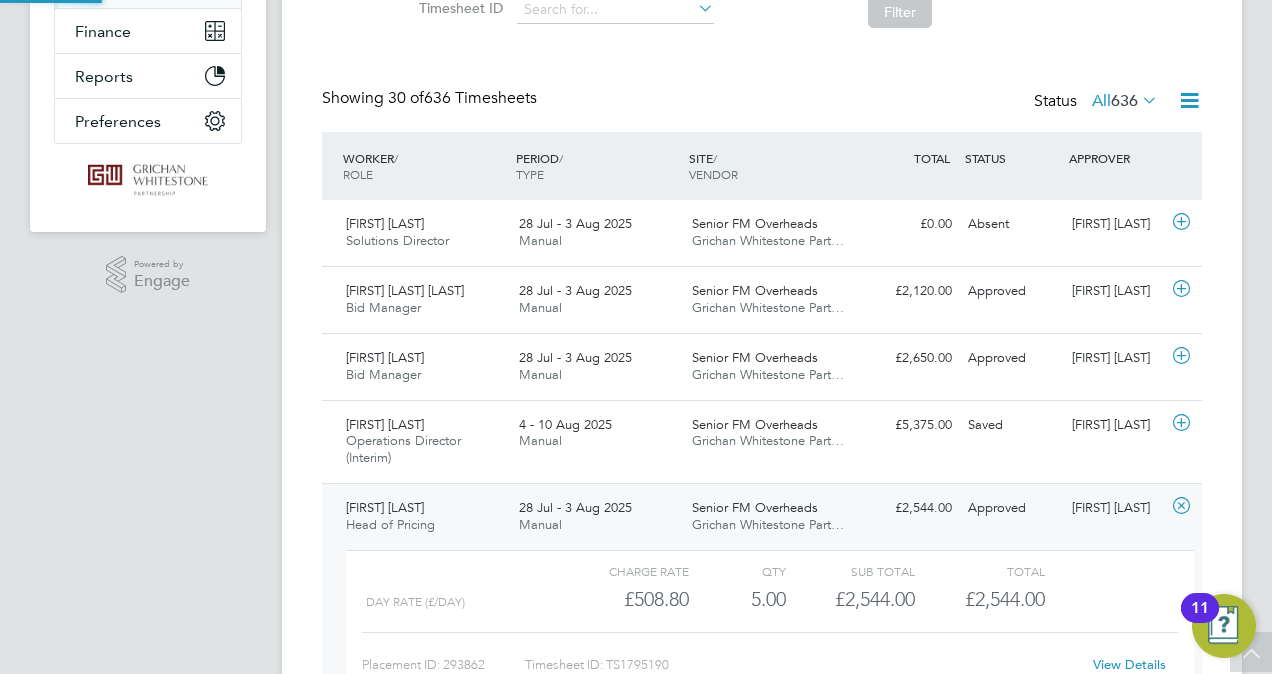 scroll, scrollTop: 9, scrollLeft: 9, axis: both 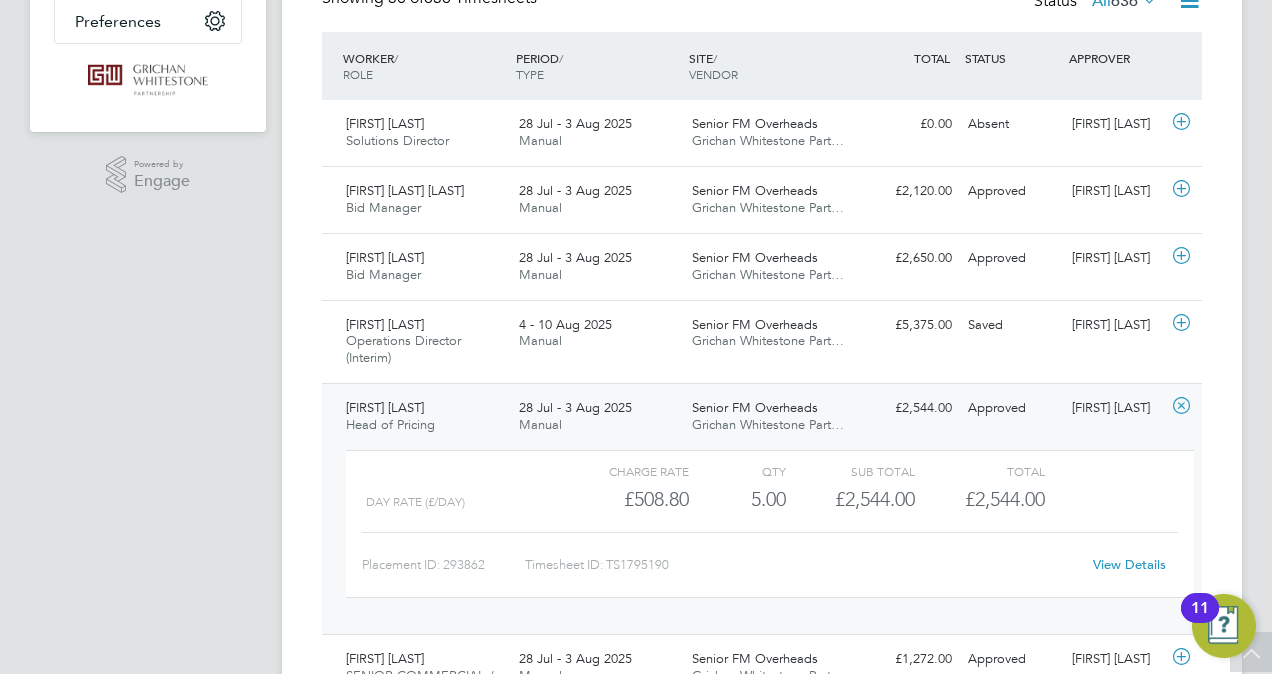 click on "Alan Sawyer Head of Pricing   28 Jul - 3 Aug 2025" 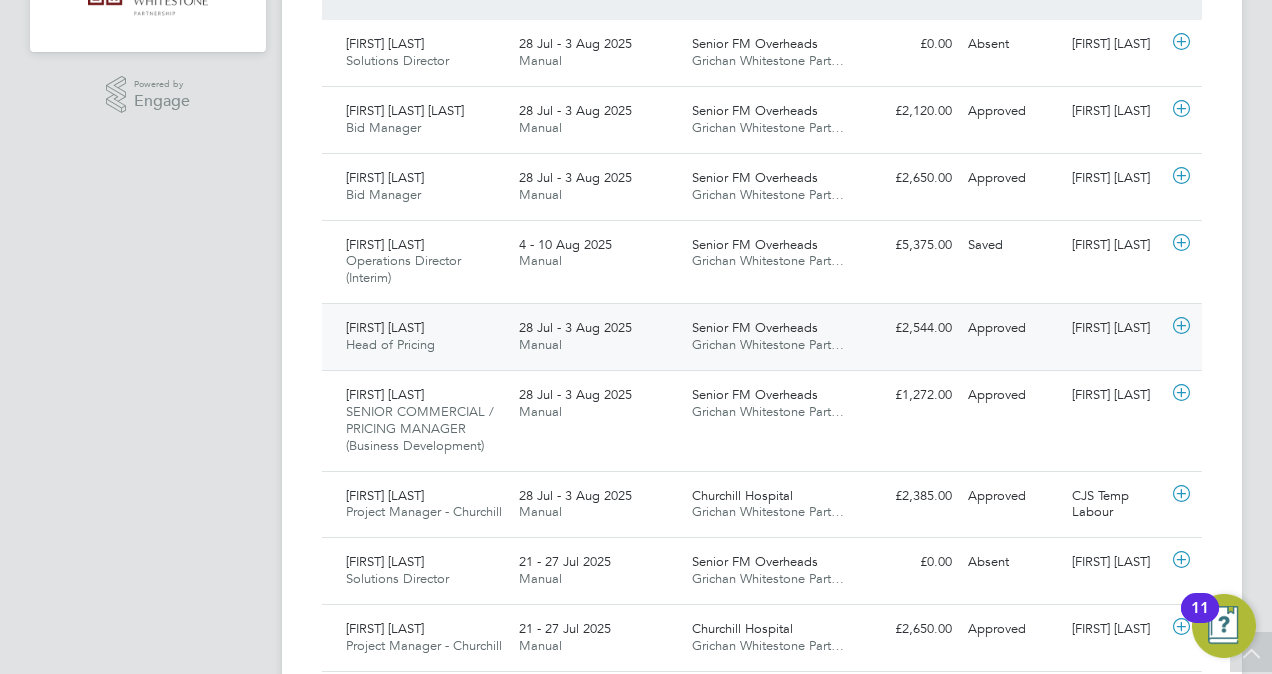 scroll, scrollTop: 600, scrollLeft: 0, axis: vertical 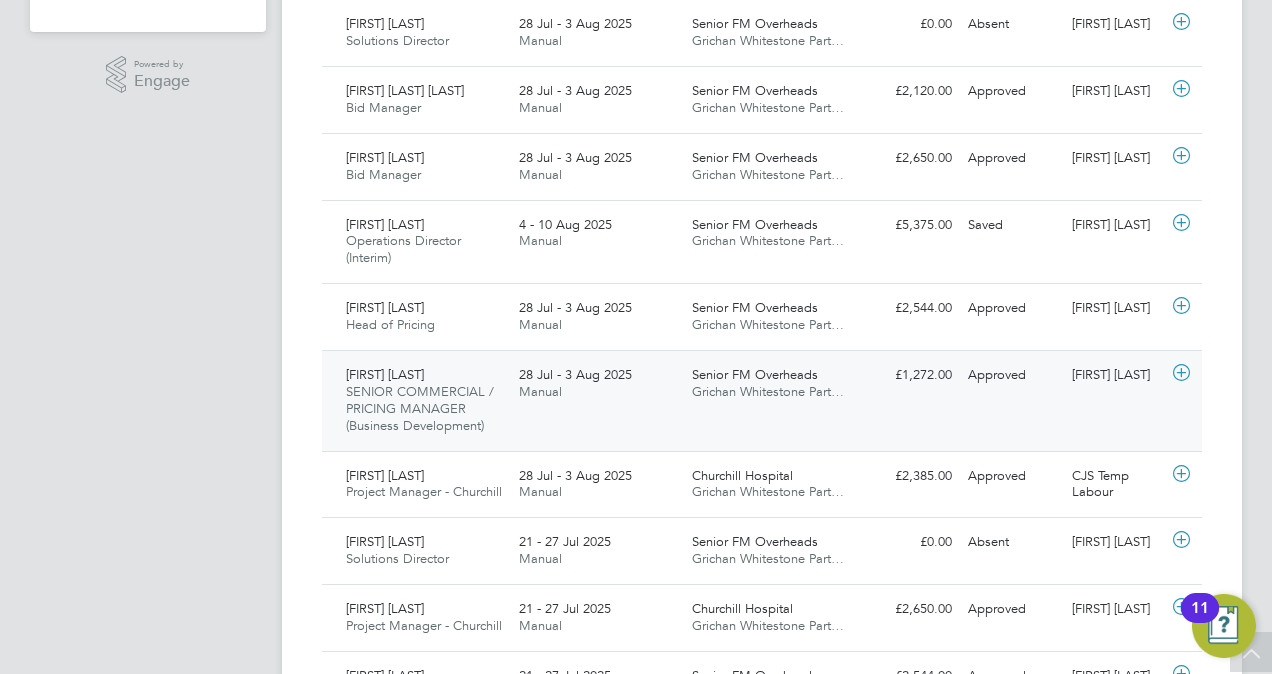 click on "SENIOR COMMERCIAL / PRICING MANAGER (Business Development)" 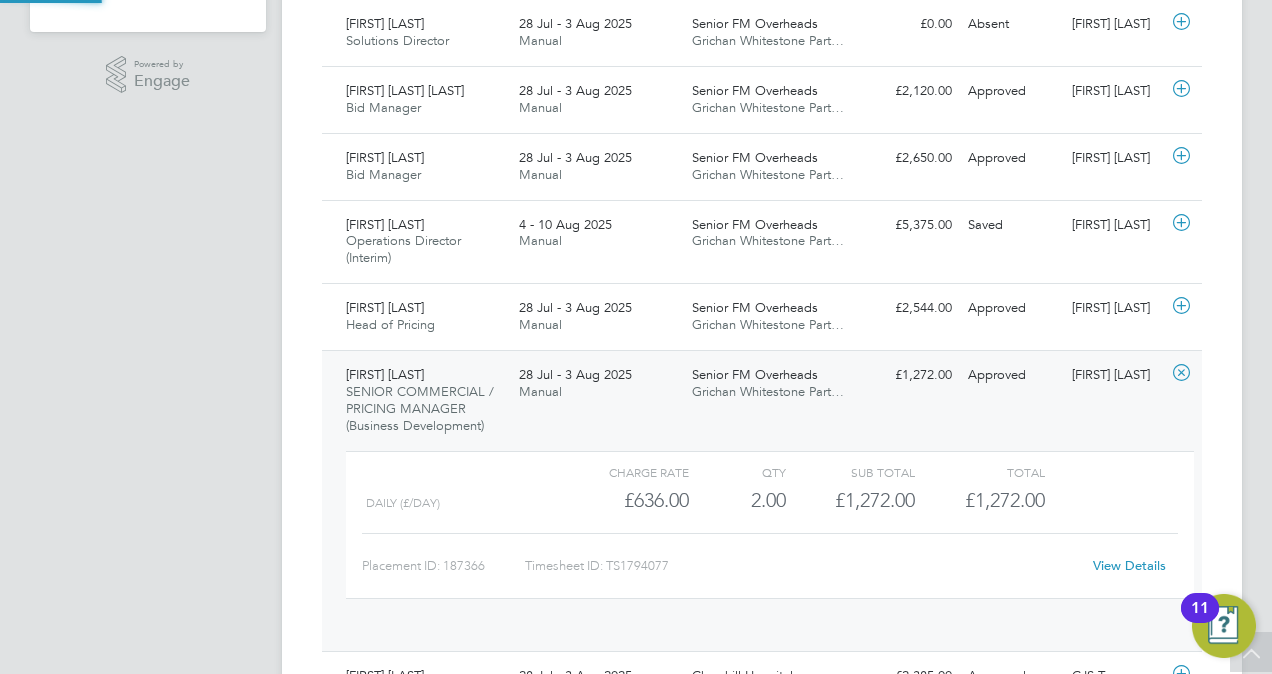 scroll, scrollTop: 9, scrollLeft: 9, axis: both 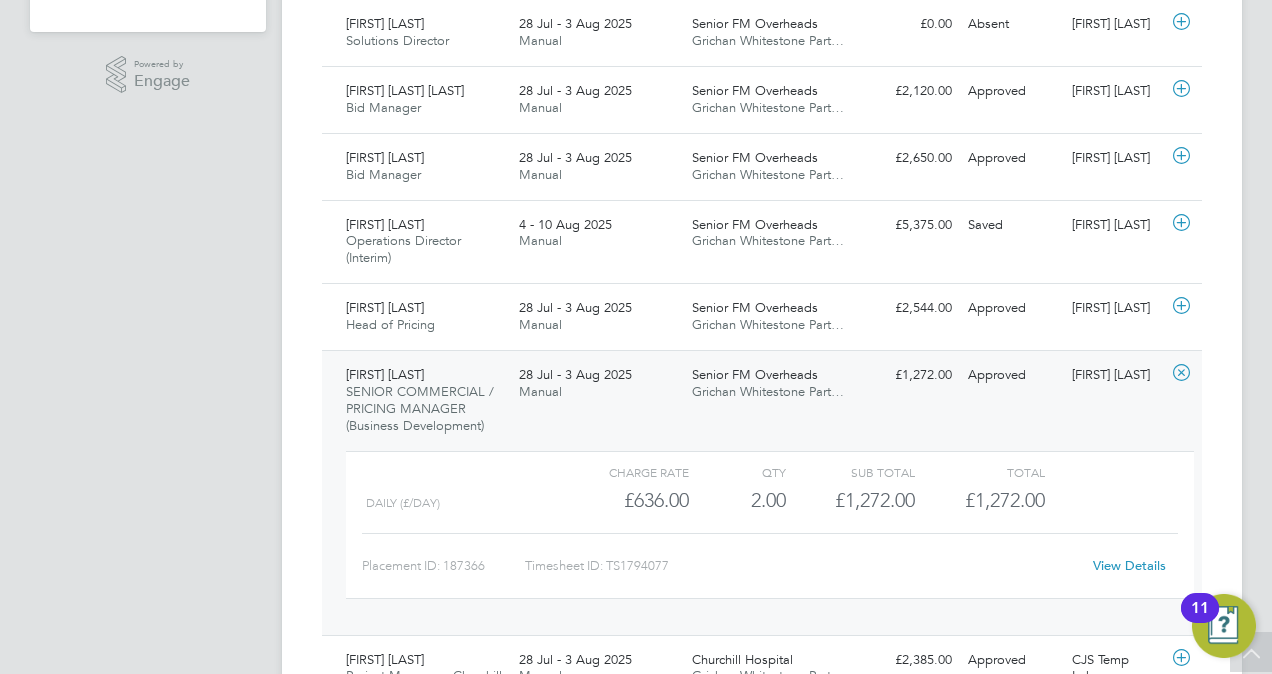 click on "SENIOR COMMERCIAL / PRICING MANAGER (Business Development)" 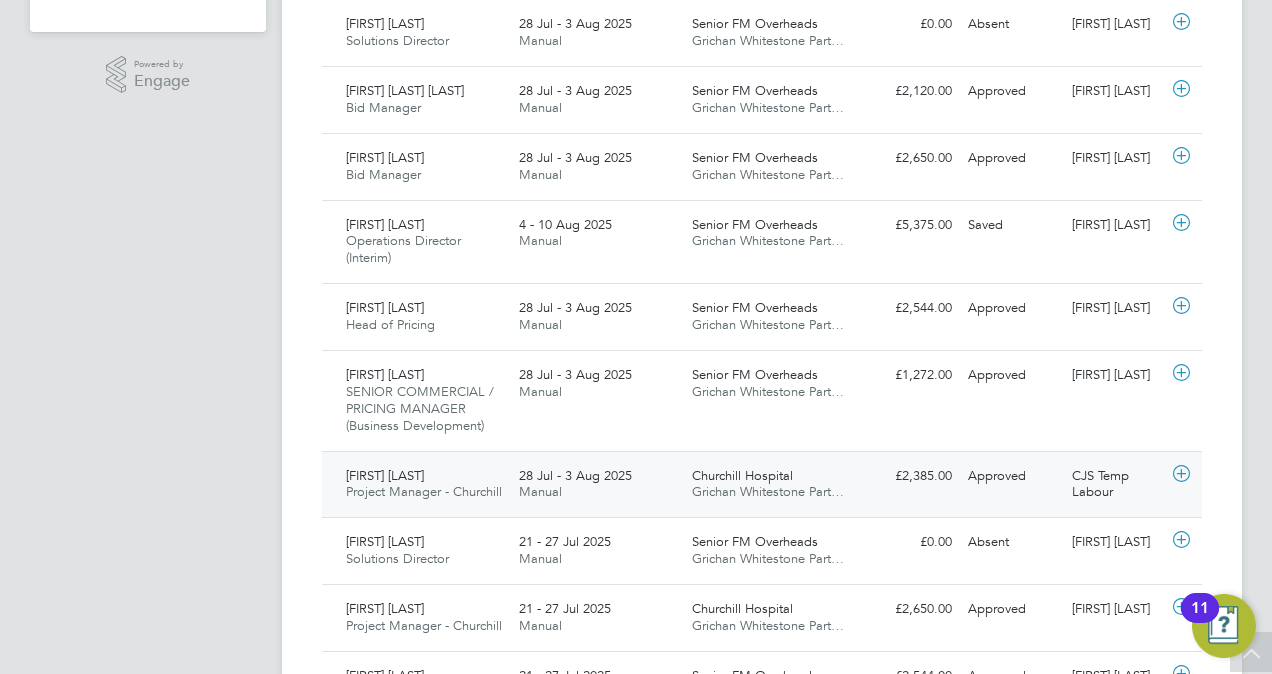 click on "Richard Cotterill Project Manager - Churchill   28 Jul - 3 Aug 2025" 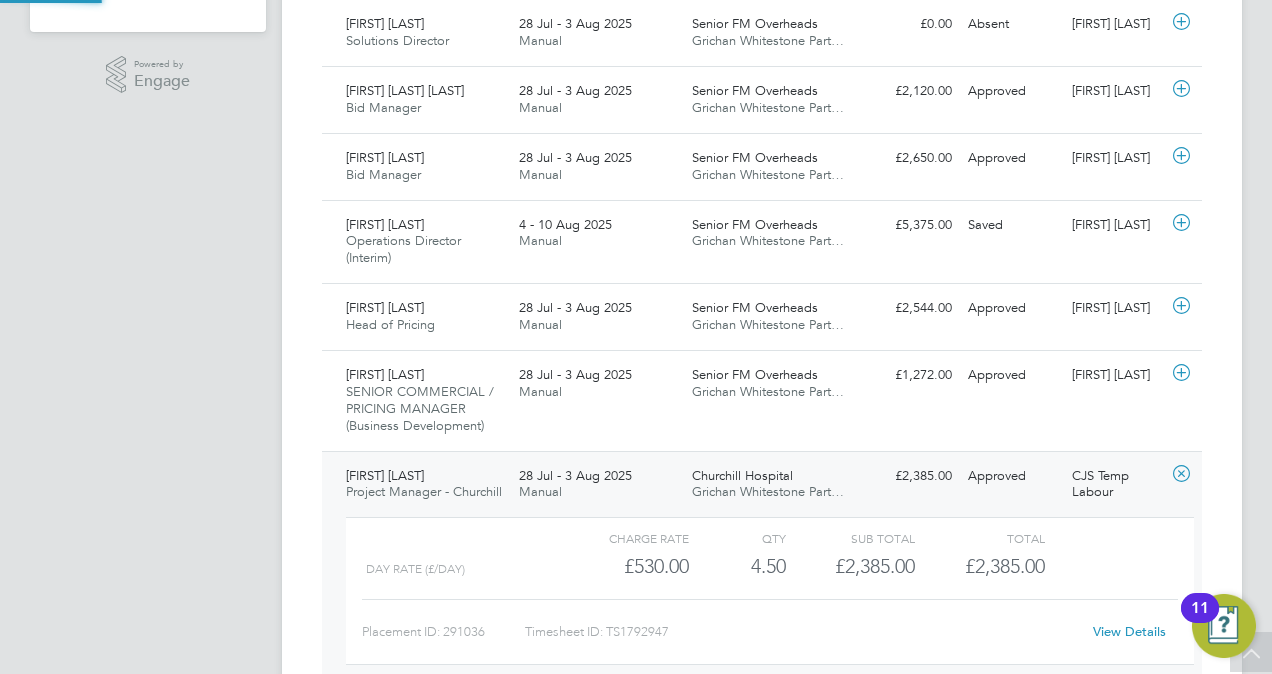 scroll, scrollTop: 9, scrollLeft: 9, axis: both 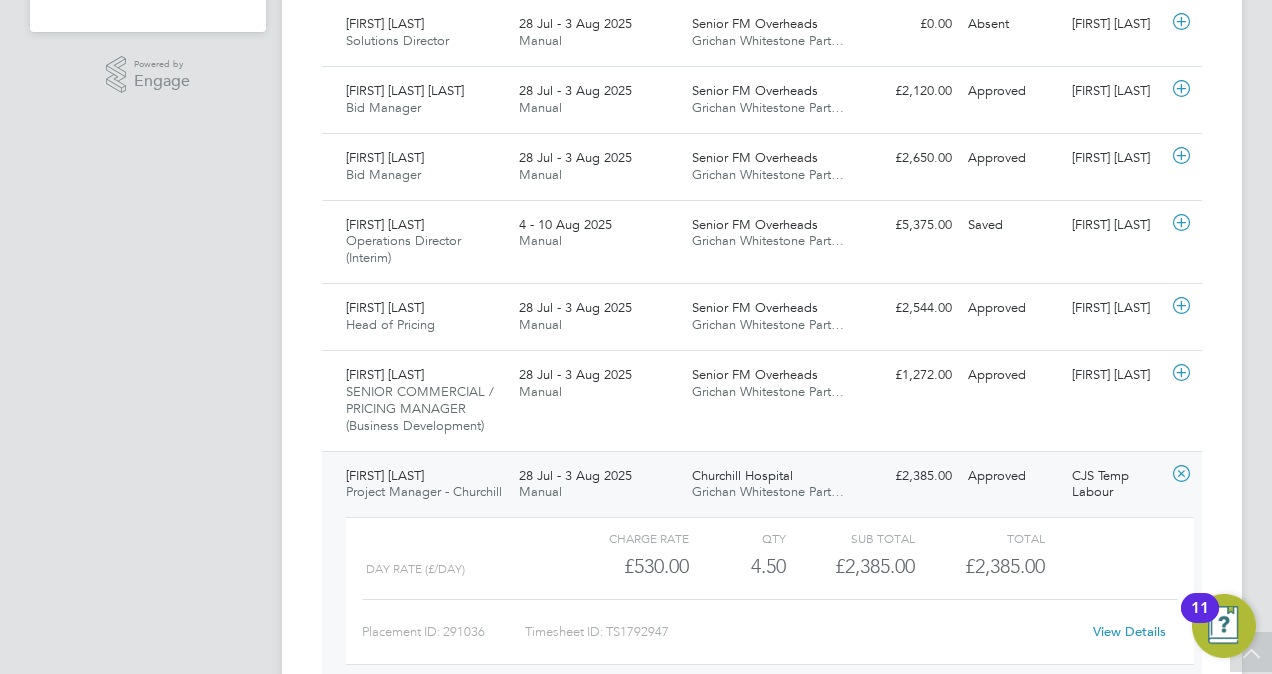 click on "Project Manager - Churchill" 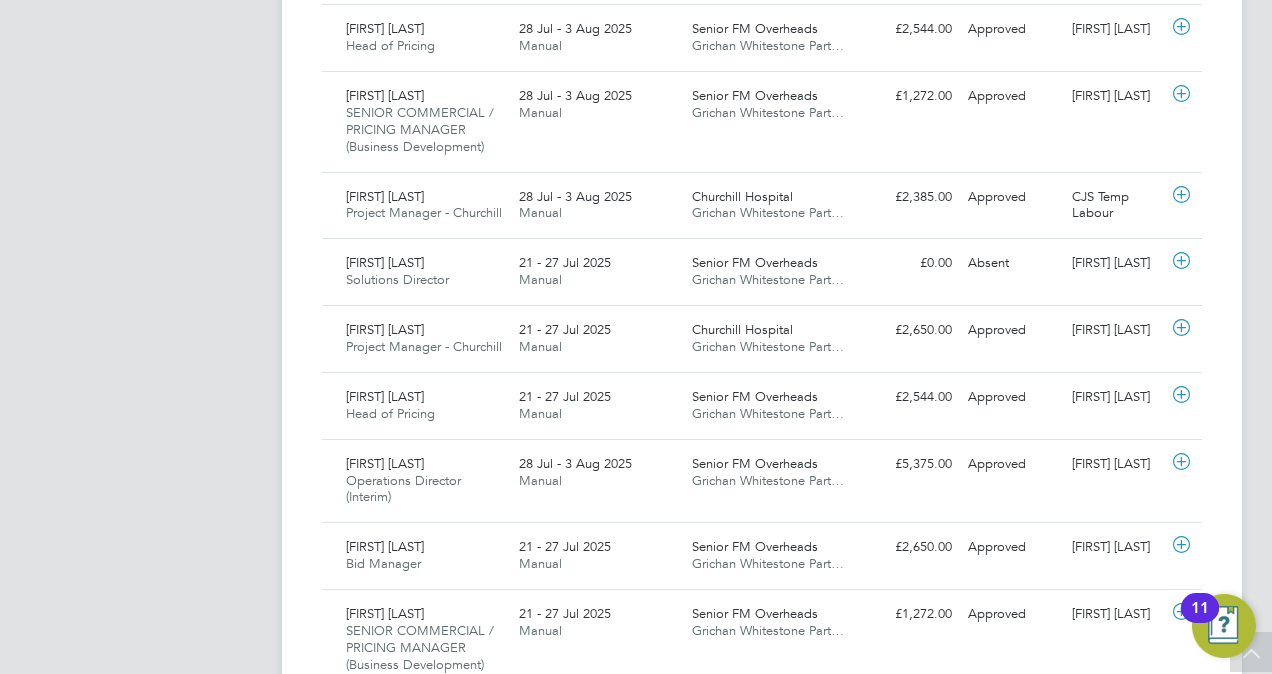 scroll, scrollTop: 900, scrollLeft: 0, axis: vertical 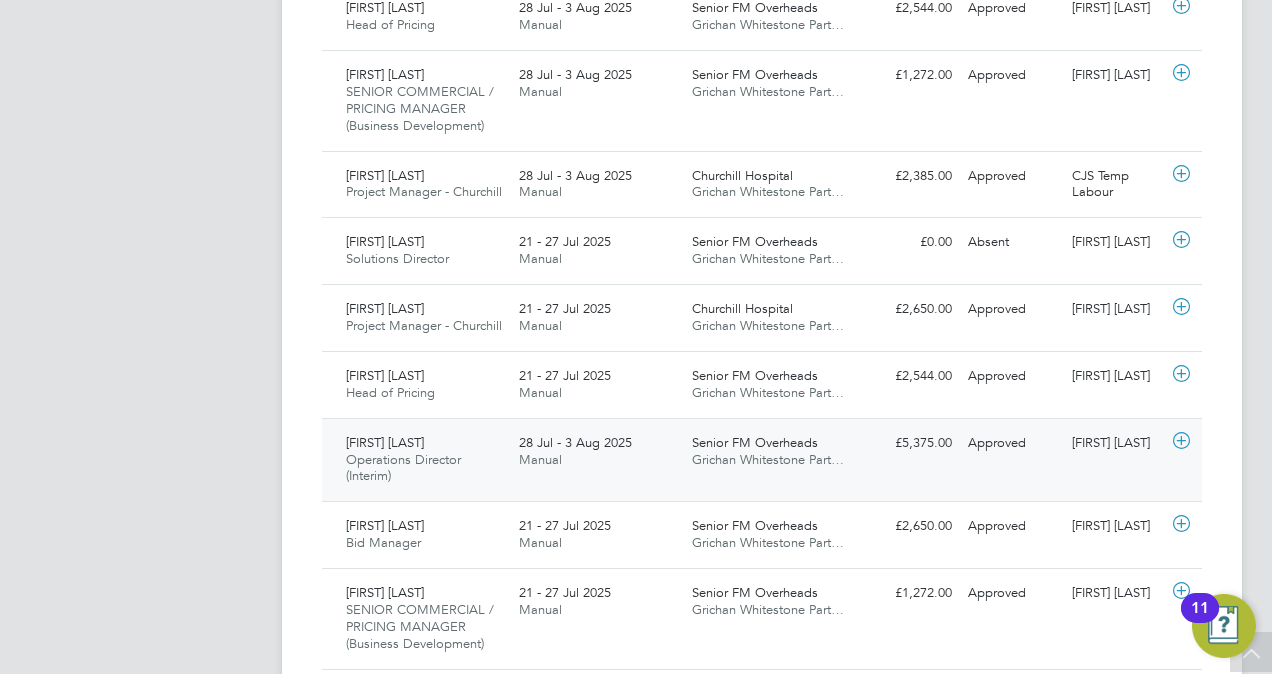click on "Andrew Hydes" 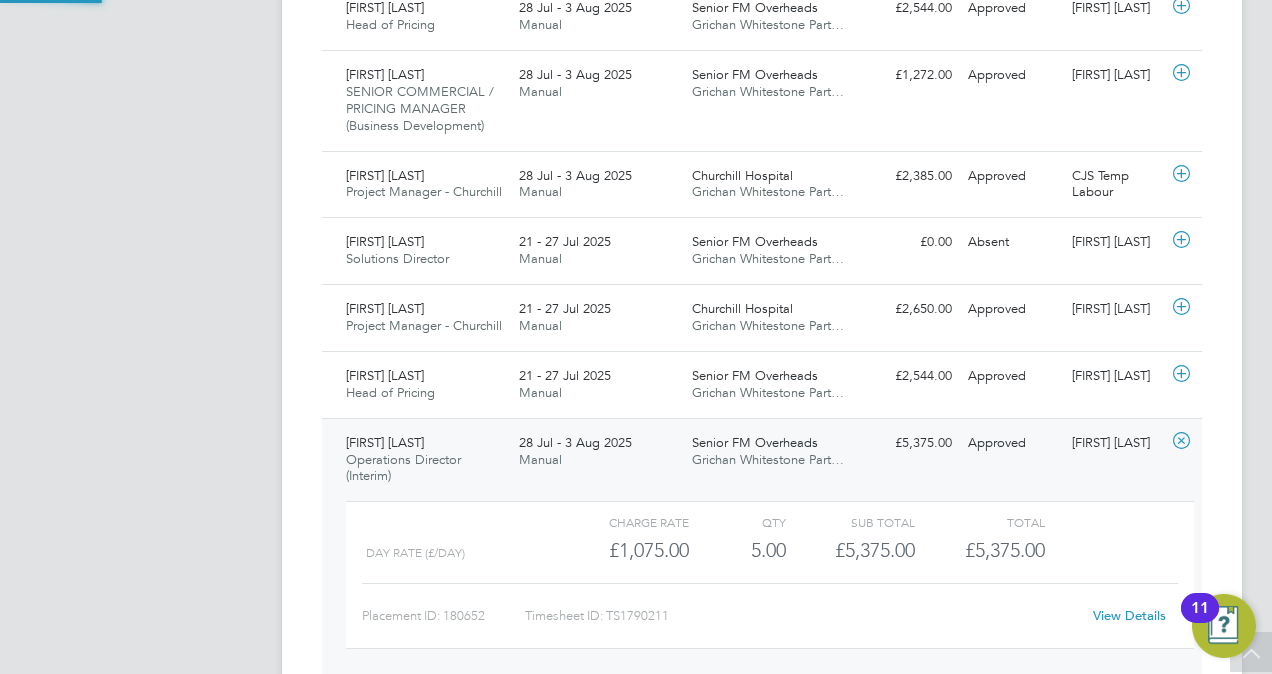 scroll, scrollTop: 9, scrollLeft: 9, axis: both 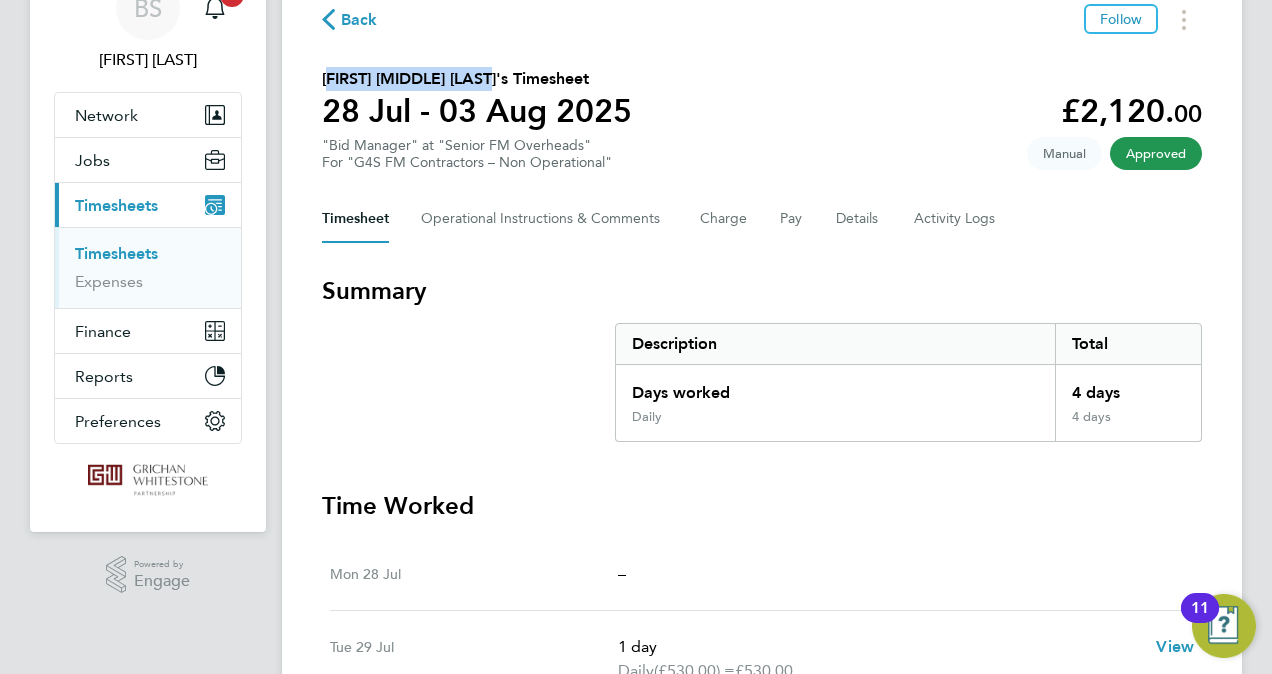 drag, startPoint x: 323, startPoint y: 75, endPoint x: 503, endPoint y: 81, distance: 180.09998 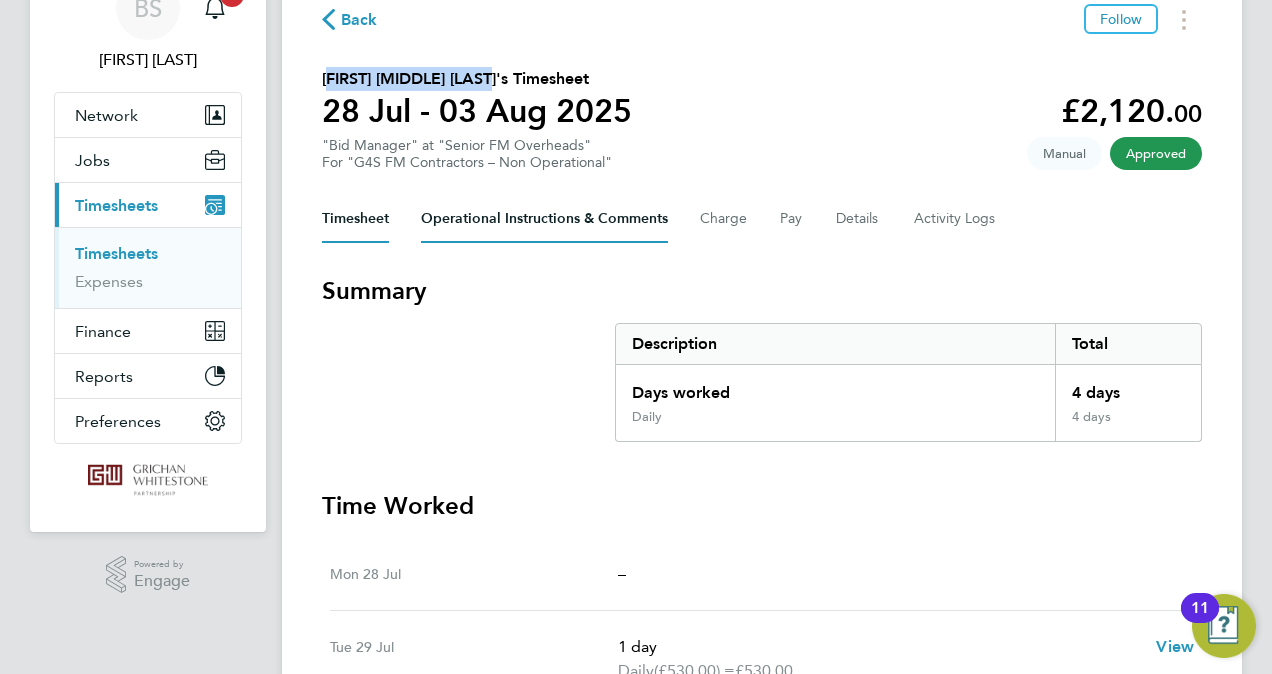 copy on "[FIRST] [LAST]" 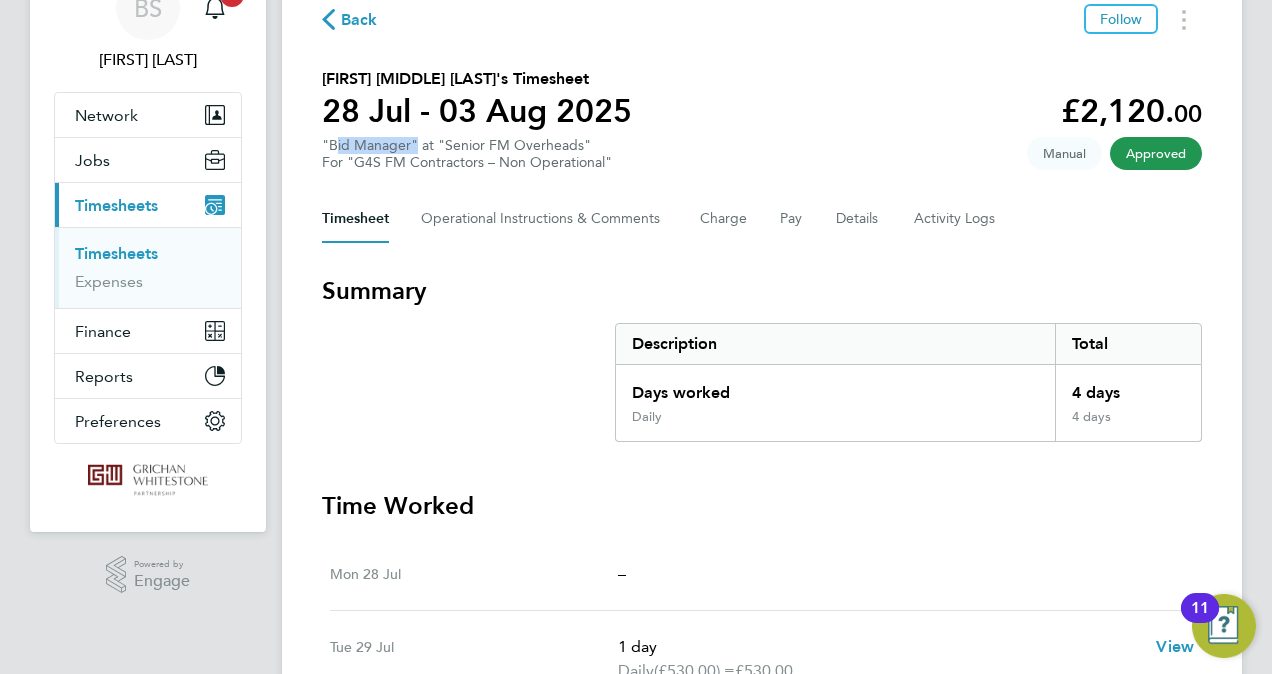 drag, startPoint x: 328, startPoint y: 146, endPoint x: 408, endPoint y: 149, distance: 80.05623 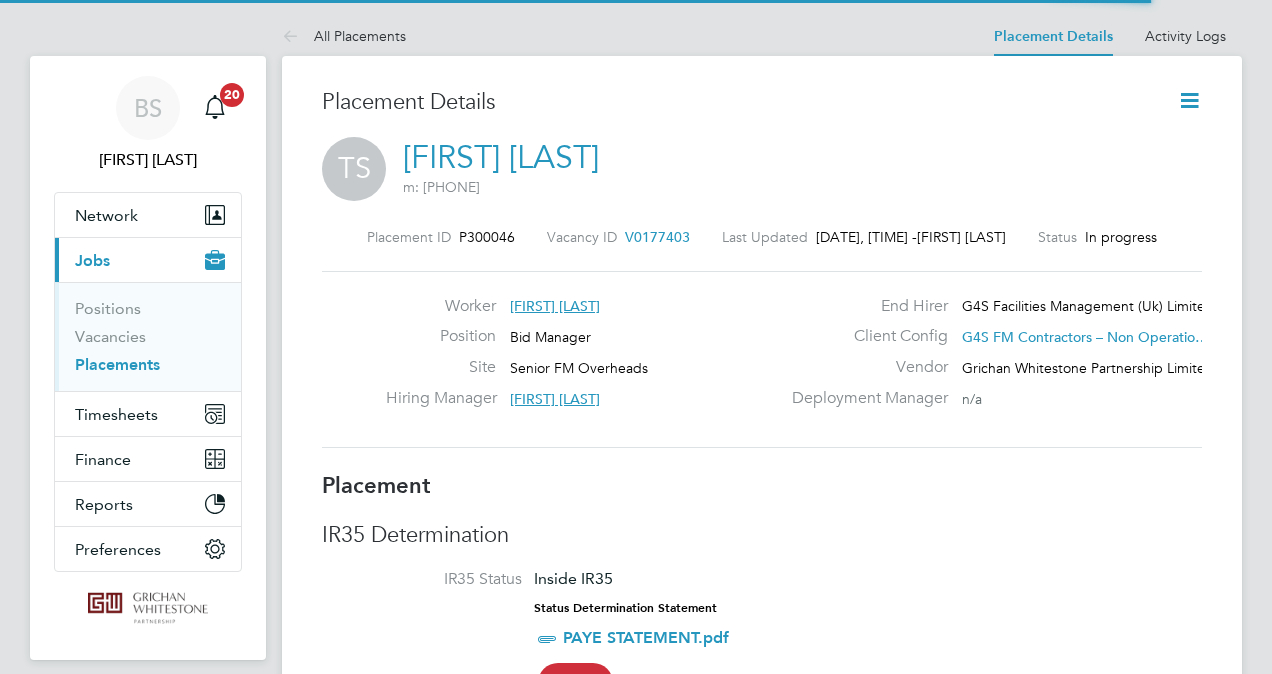 scroll, scrollTop: 0, scrollLeft: 0, axis: both 